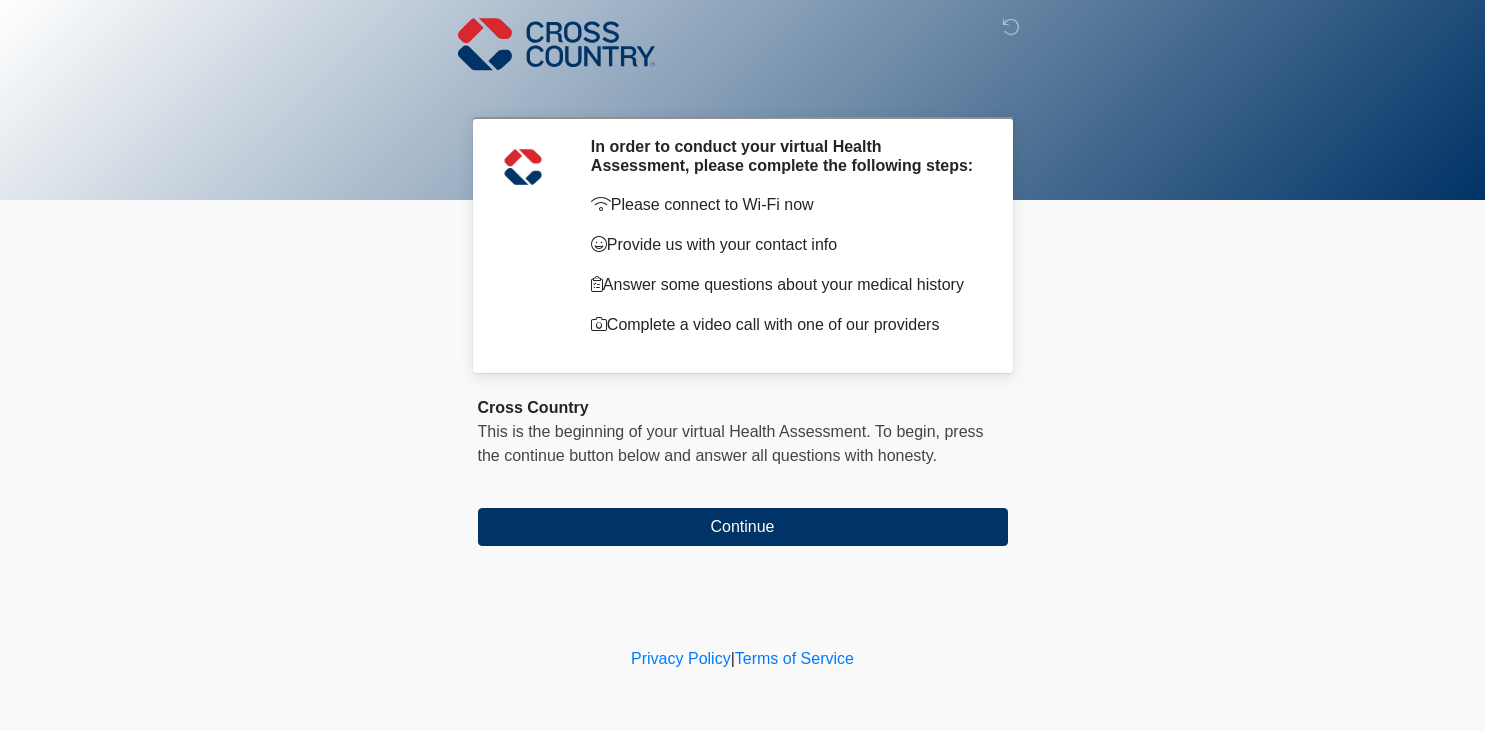 scroll, scrollTop: 0, scrollLeft: 0, axis: both 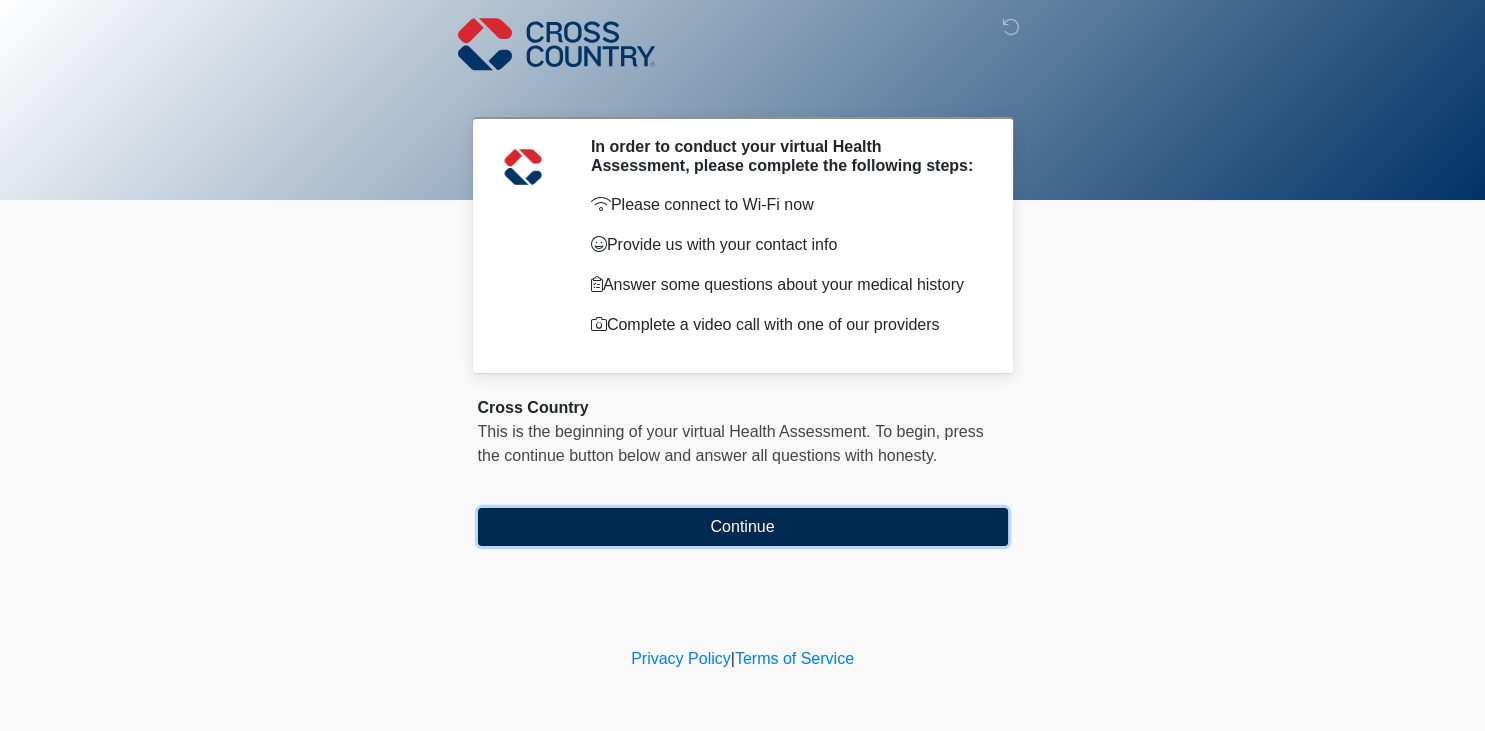click on "Continue" at bounding box center [743, 527] 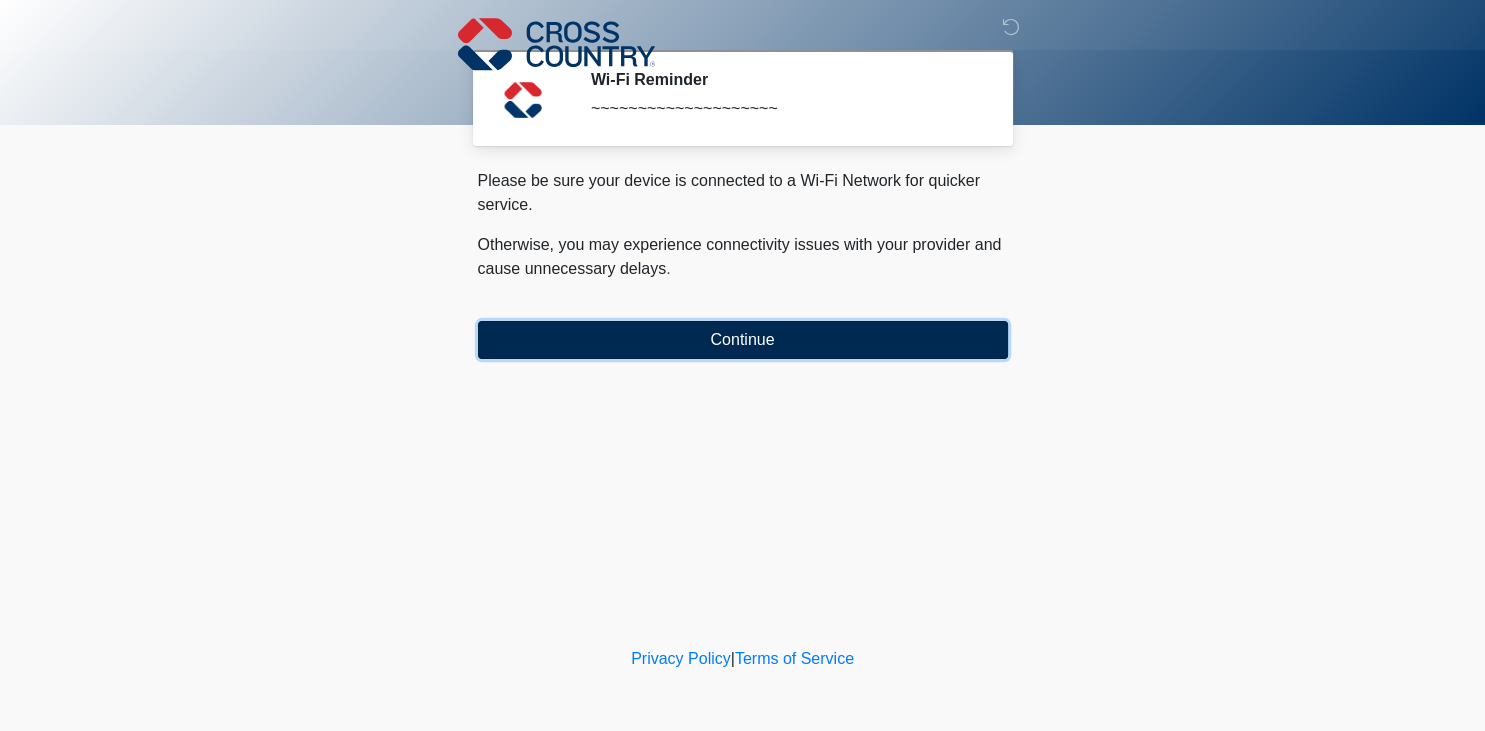 click on "Continue" at bounding box center (743, 340) 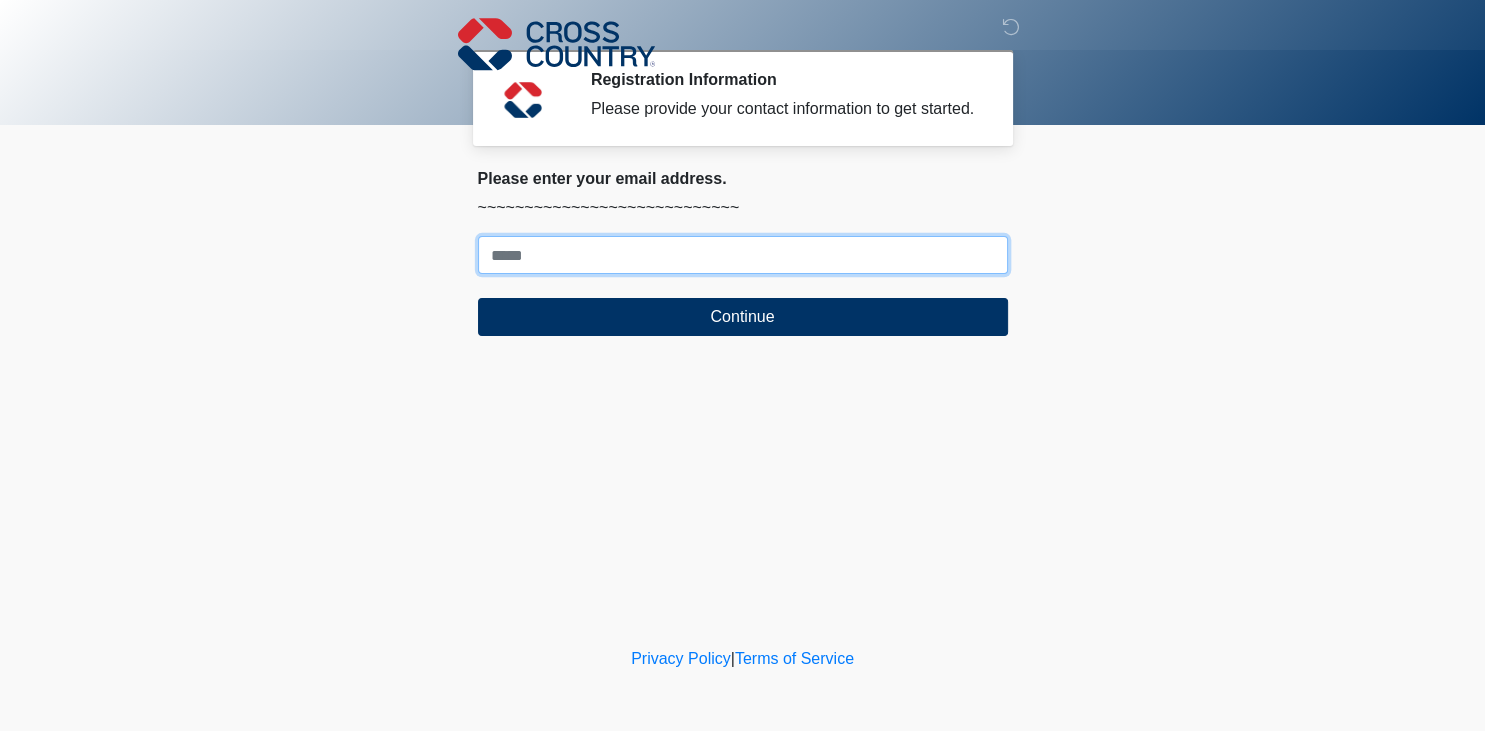 click on "Where should we email your response?" at bounding box center [743, 255] 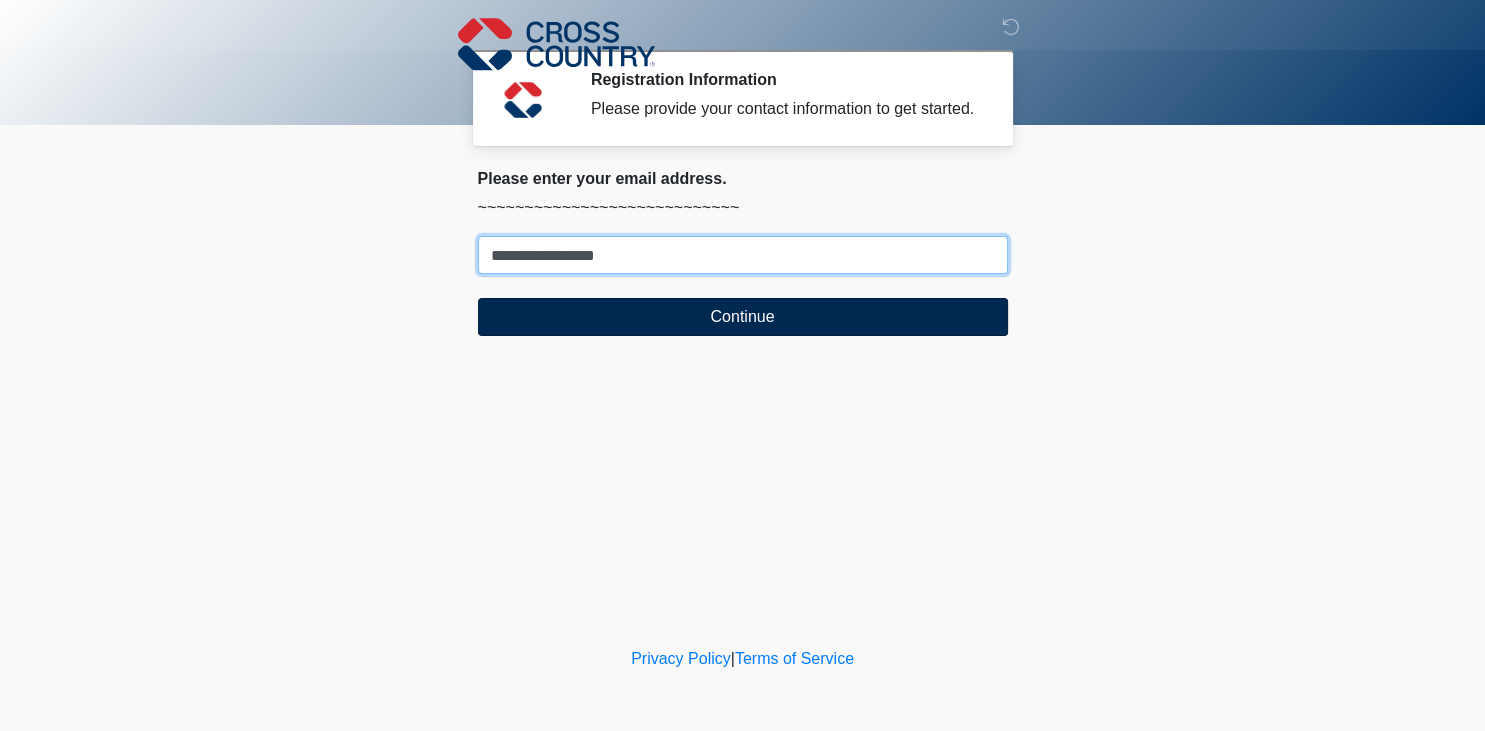 type on "**********" 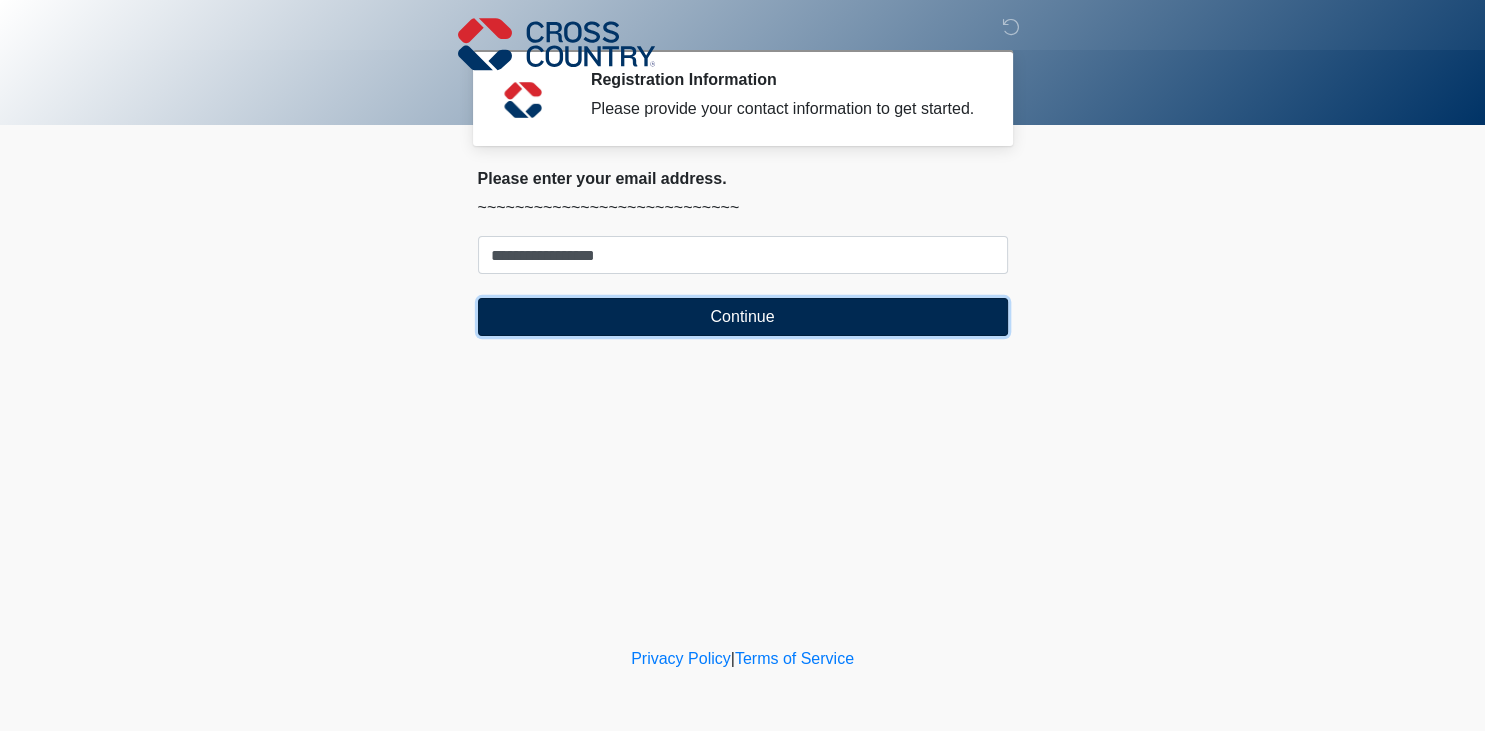click on "Continue" at bounding box center [743, 317] 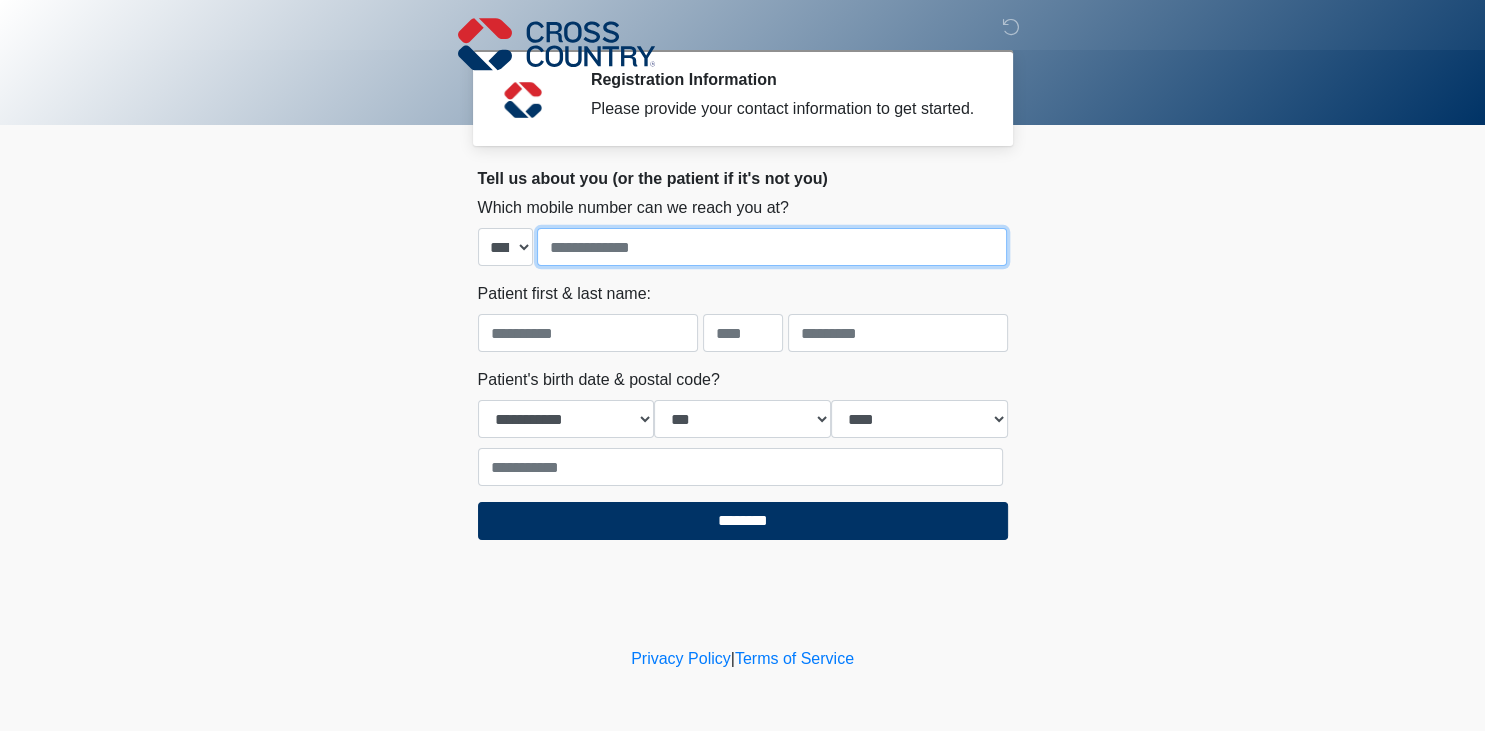 click at bounding box center (772, 247) 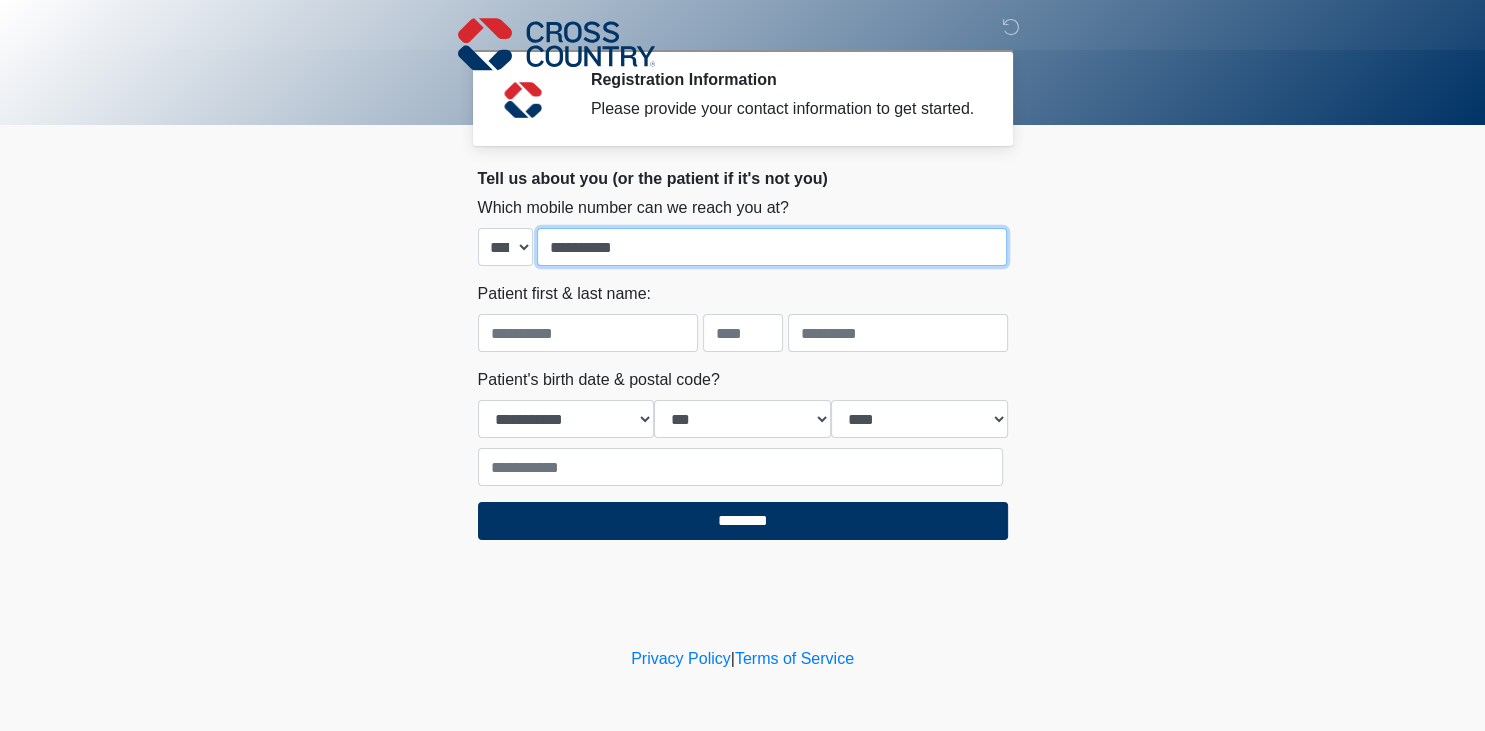 type on "**********" 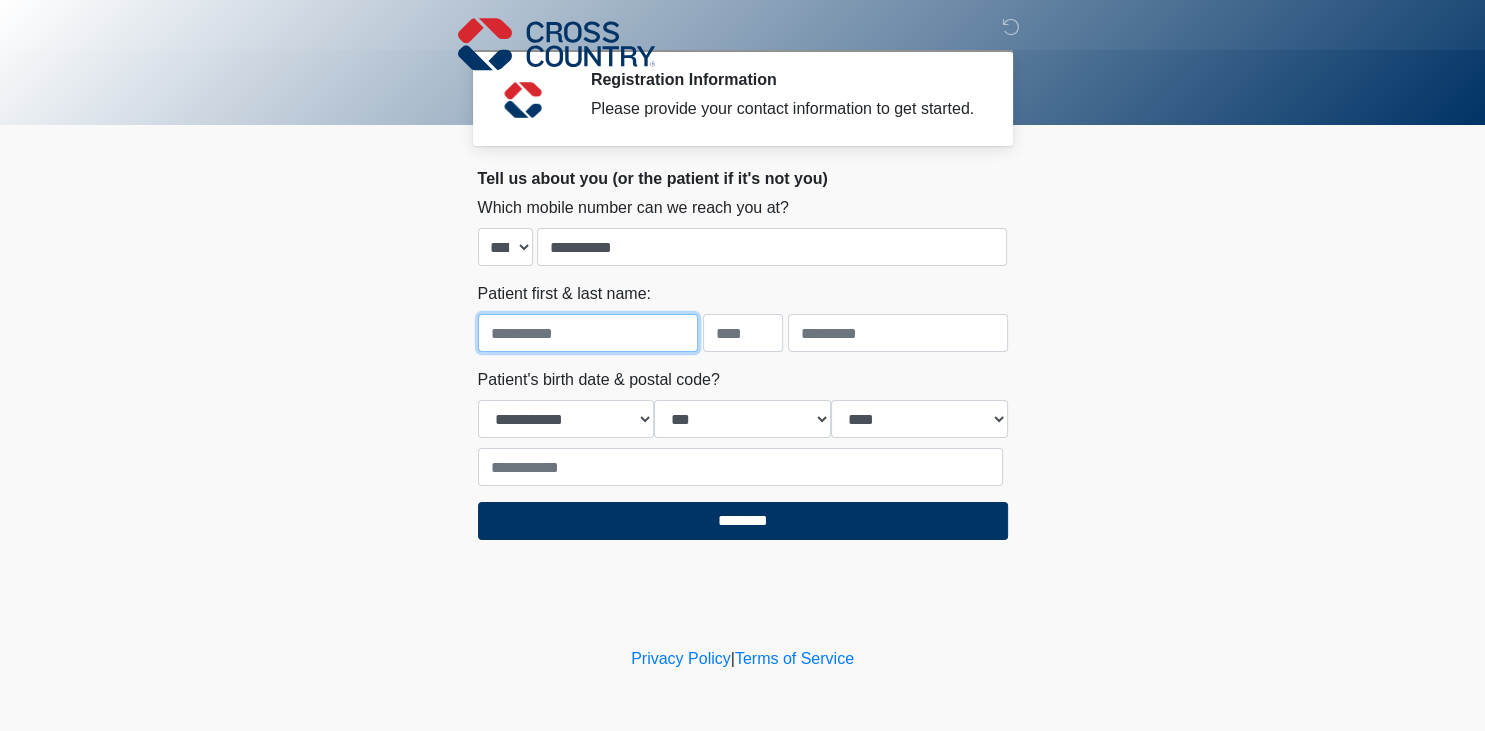 click at bounding box center [588, 333] 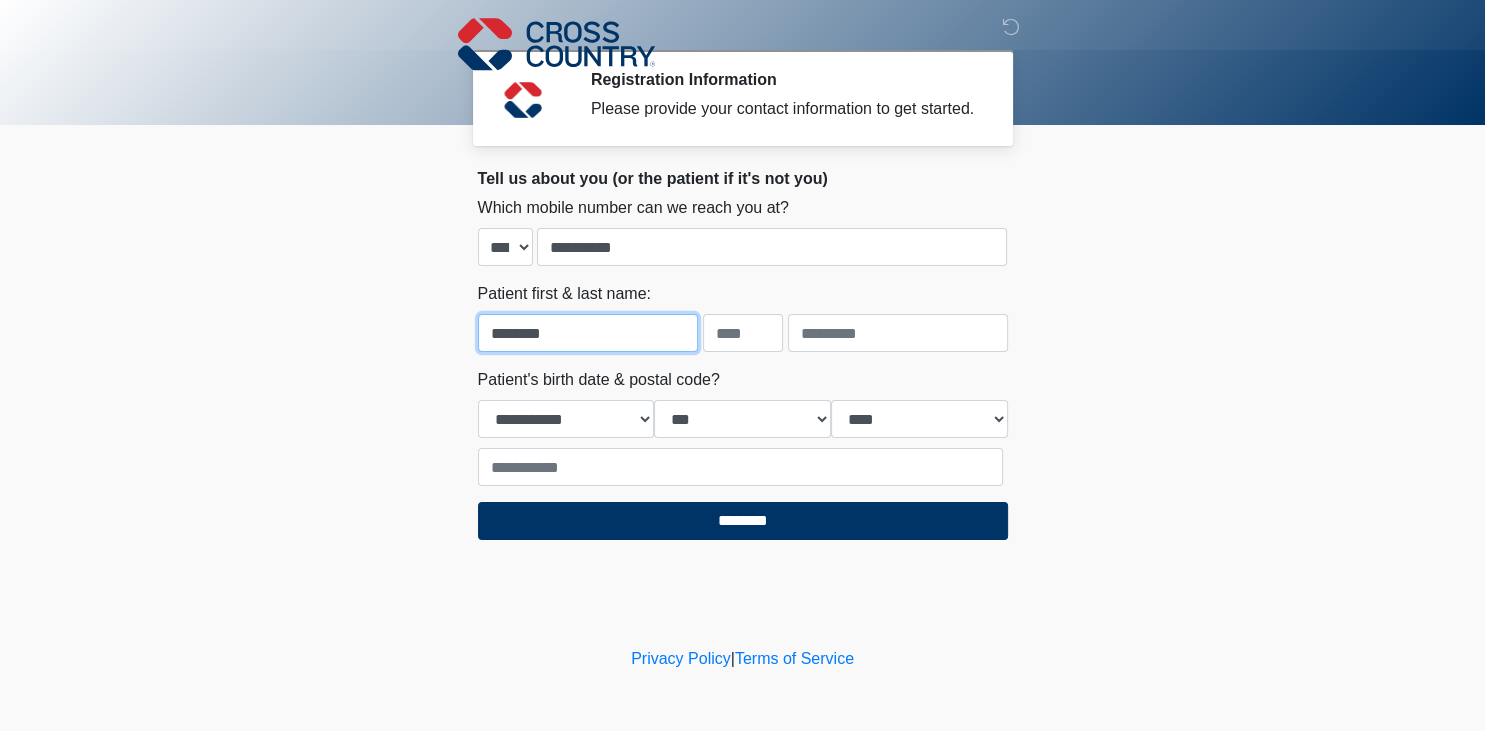 type on "********" 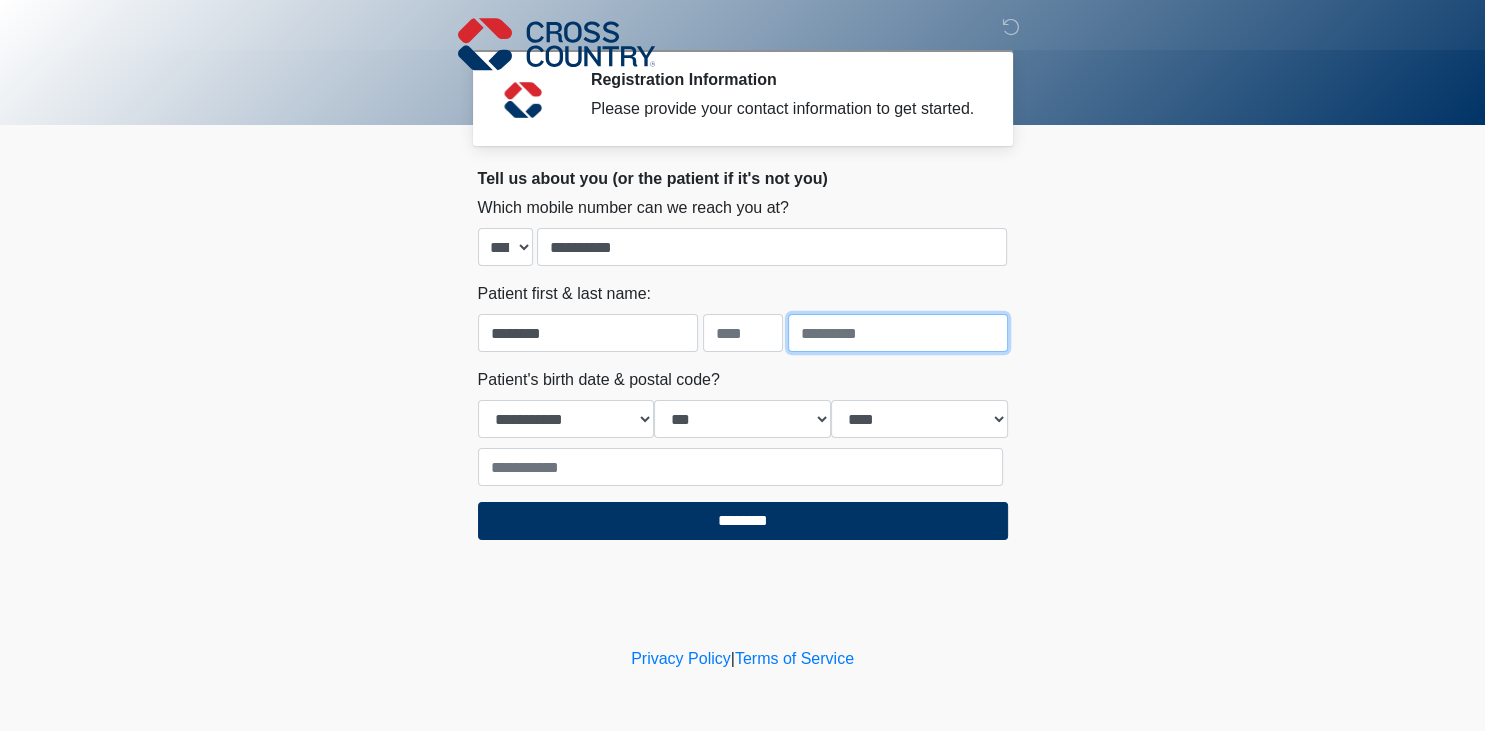 click at bounding box center (898, 333) 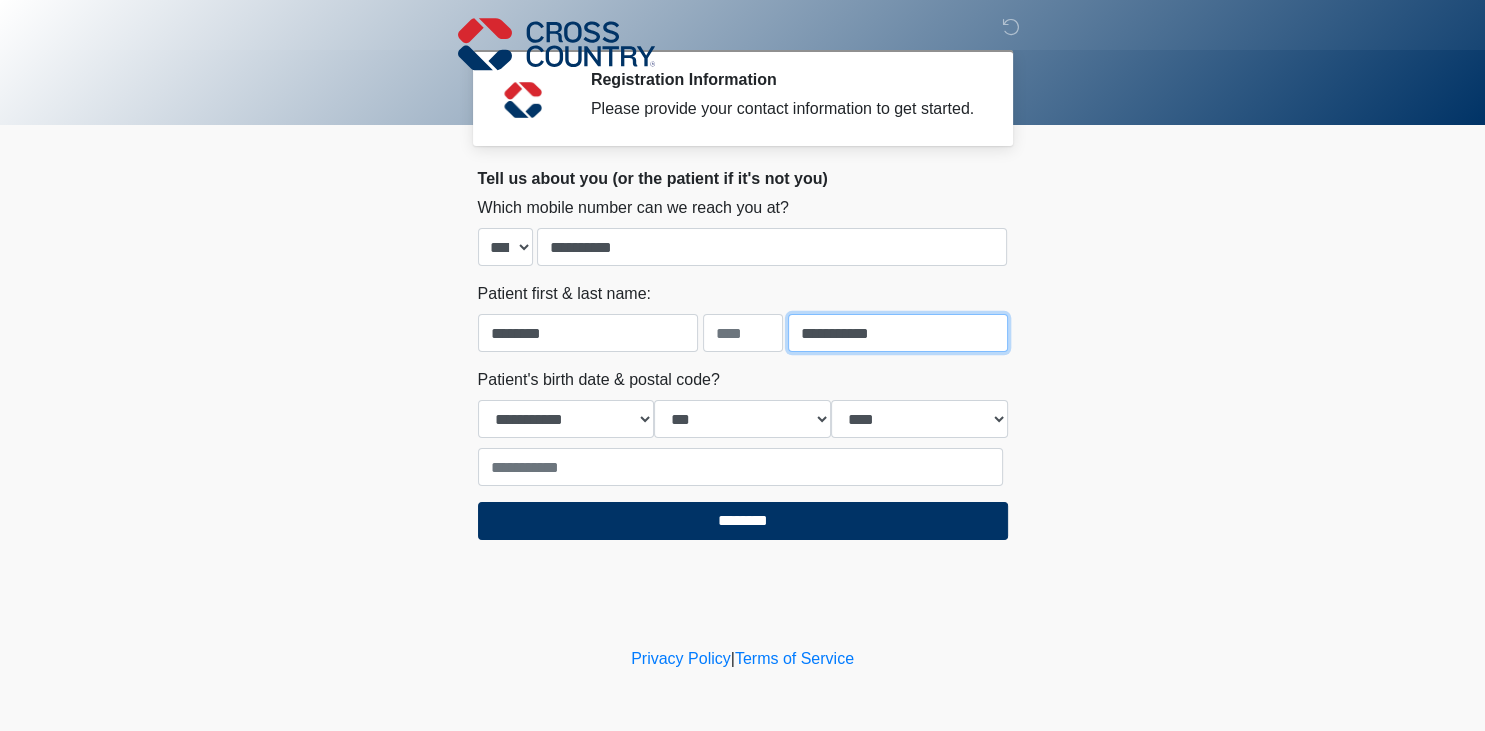 type on "**********" 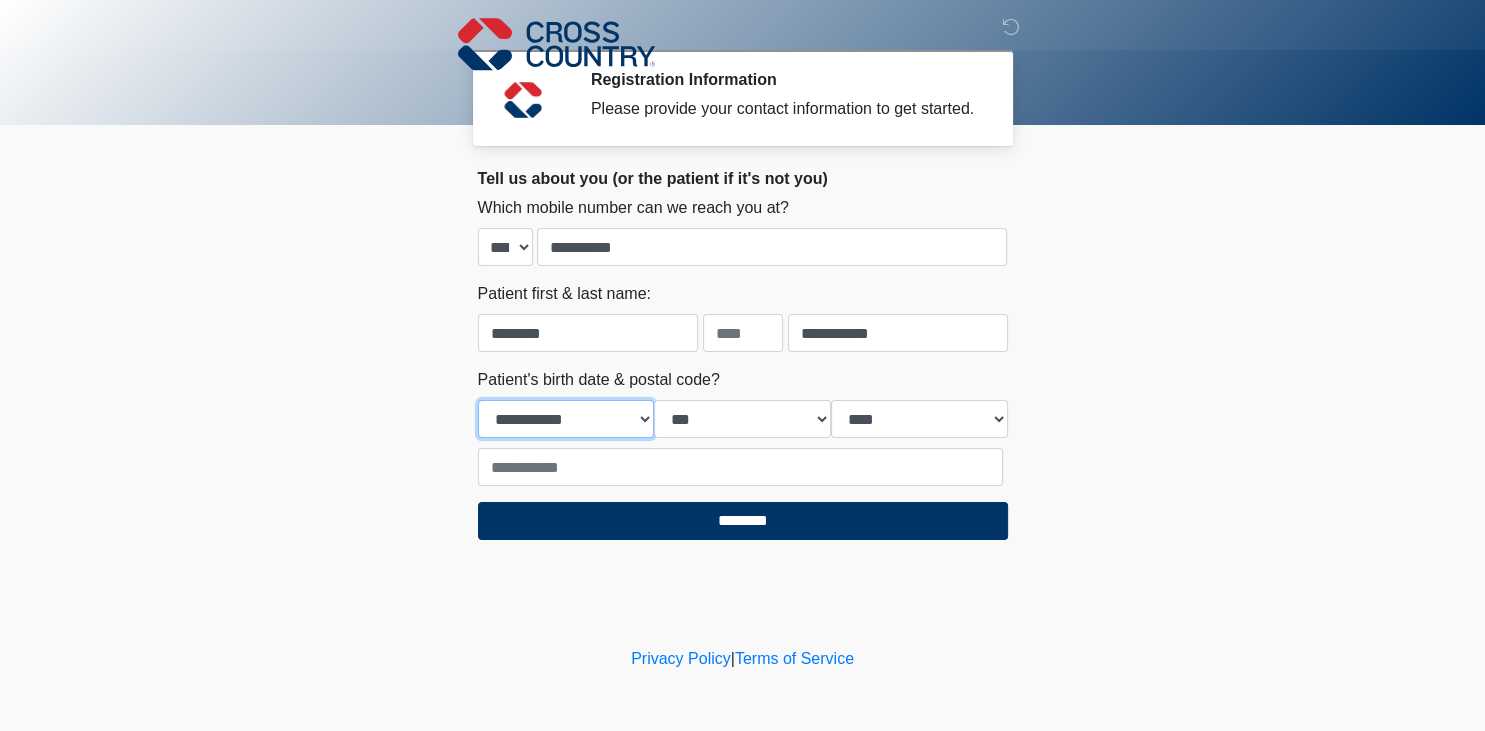 select on "*" 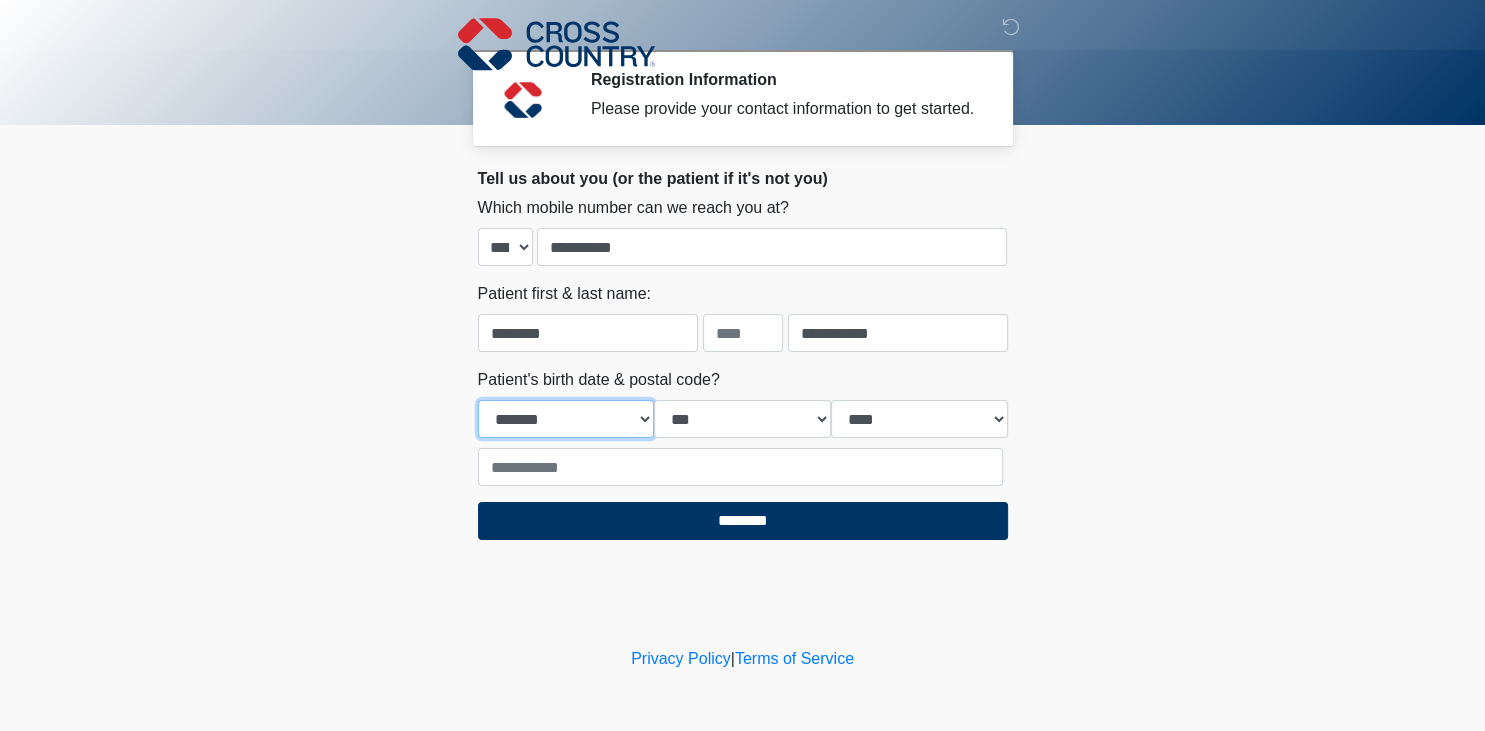 click on "***" at bounding box center (0, 0) 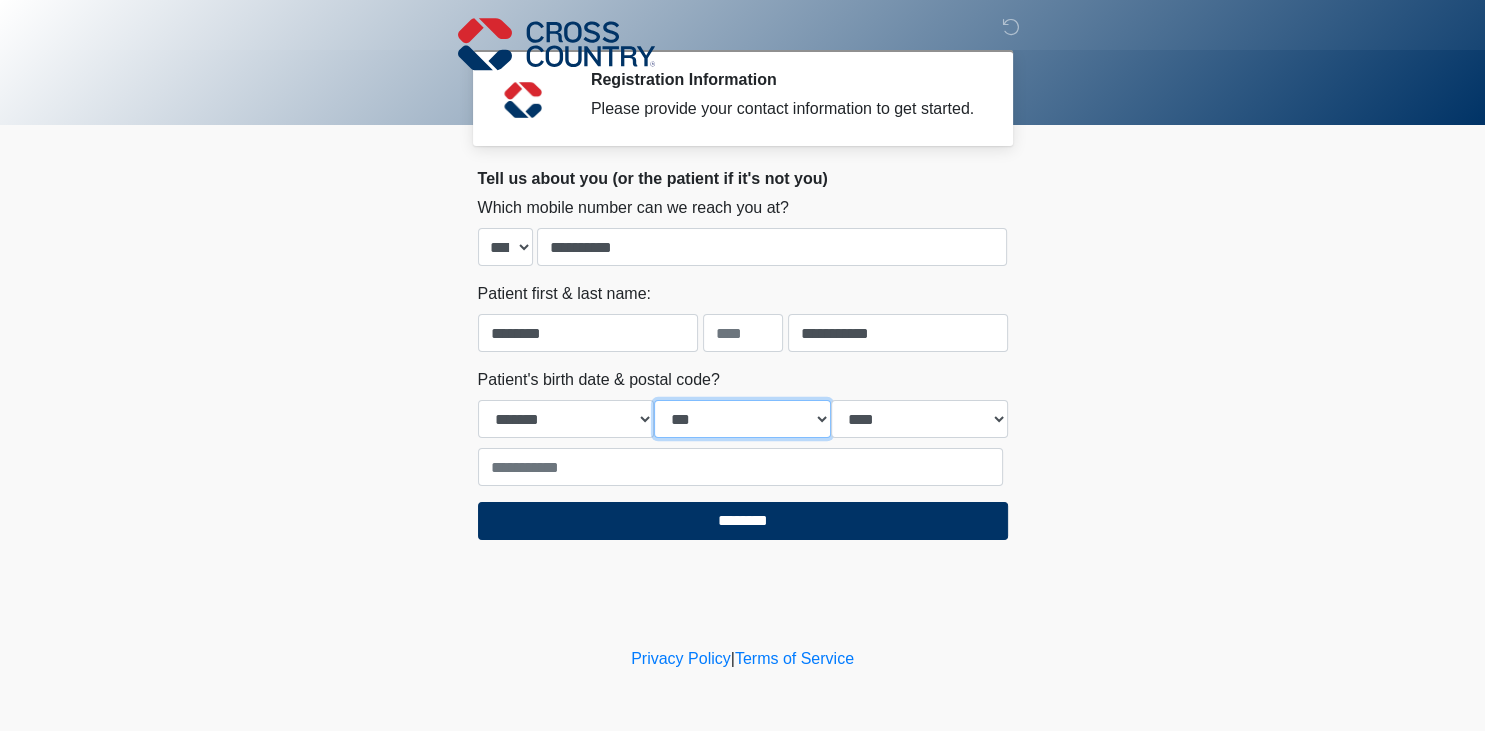 click on "***
*
*
*
*
*
*
*
*
*
**
**
**
**
**
**
**
**
**
**
**
**
**
**
**
**
**
**
**
**
**
**" at bounding box center (742, 419) 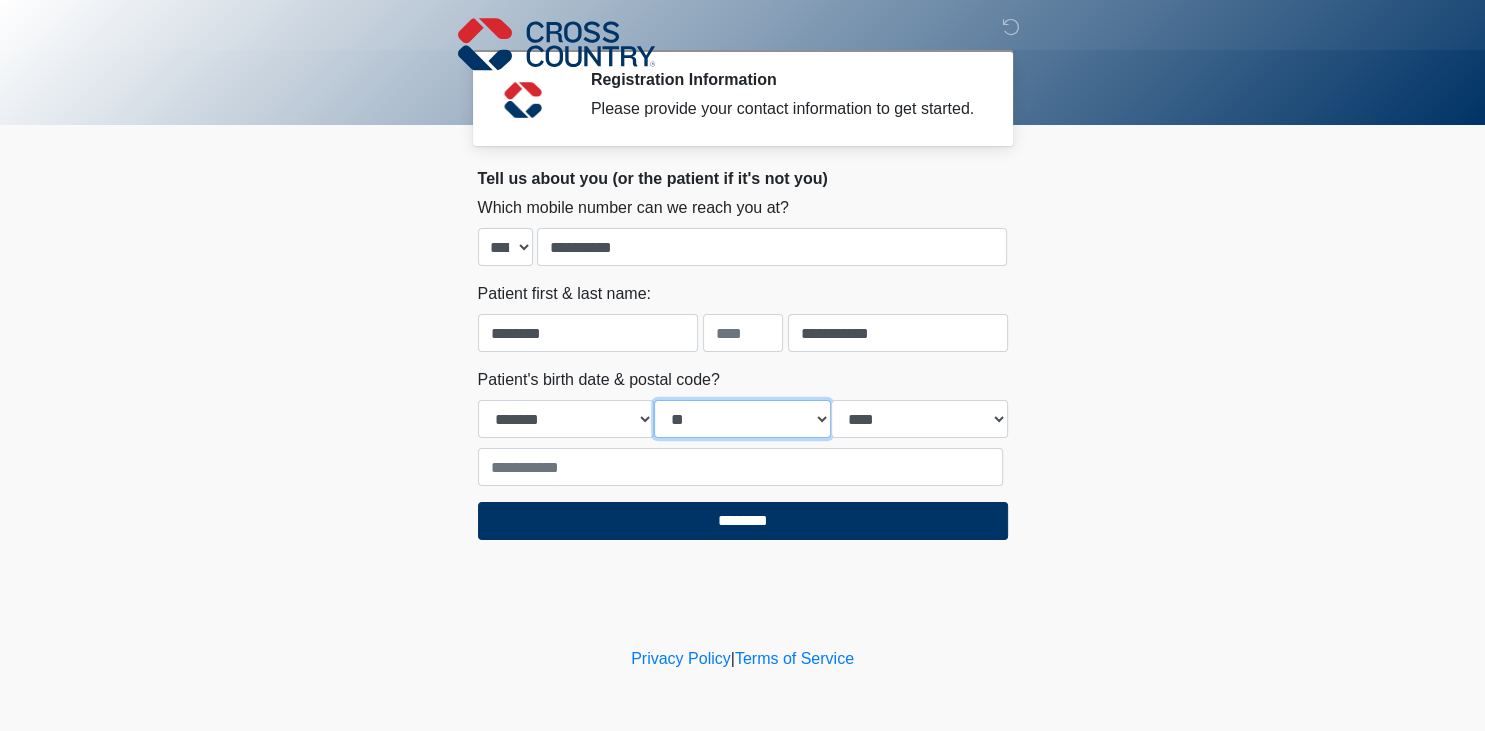 click on "**" at bounding box center (0, 0) 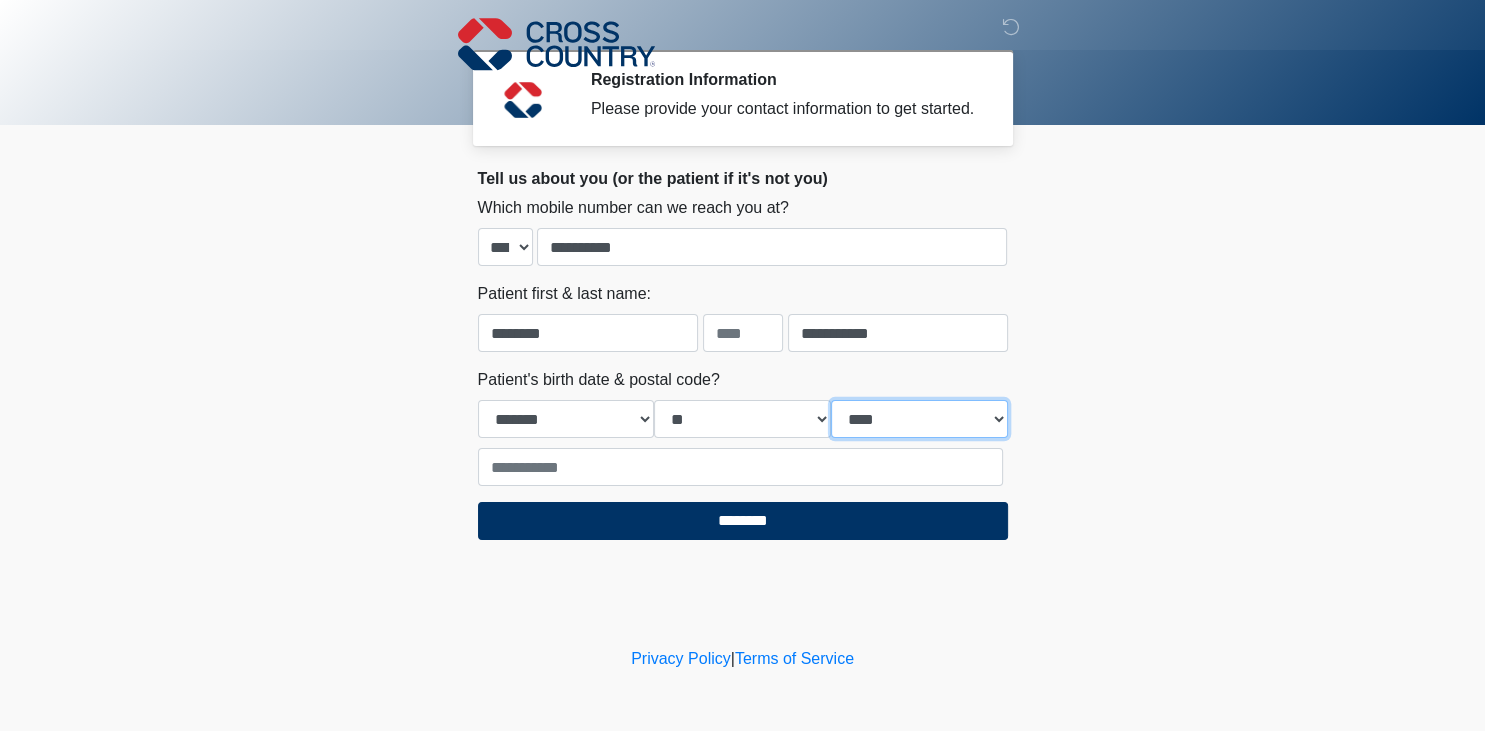 click on "****
****
****
****
****
****
****
****
****
****
****
****
****
****
****
****
****
****
****
****
****
****
****
****
****
****
****
****
****
****
****
****
****
****
****
****
****
****
****
****
****
****
****
****
****
****
****
****
****
****
****
****
****
****
****
****
****
****
****
****
****
****
****
****
****
****
****
****
****
****
****
****
****
****
****
****
****
****
****
****
****
****
****
****
****
****
****
****
****
****
****
****
****
****
****
****
****
****
****
****
****
****" at bounding box center [919, 419] 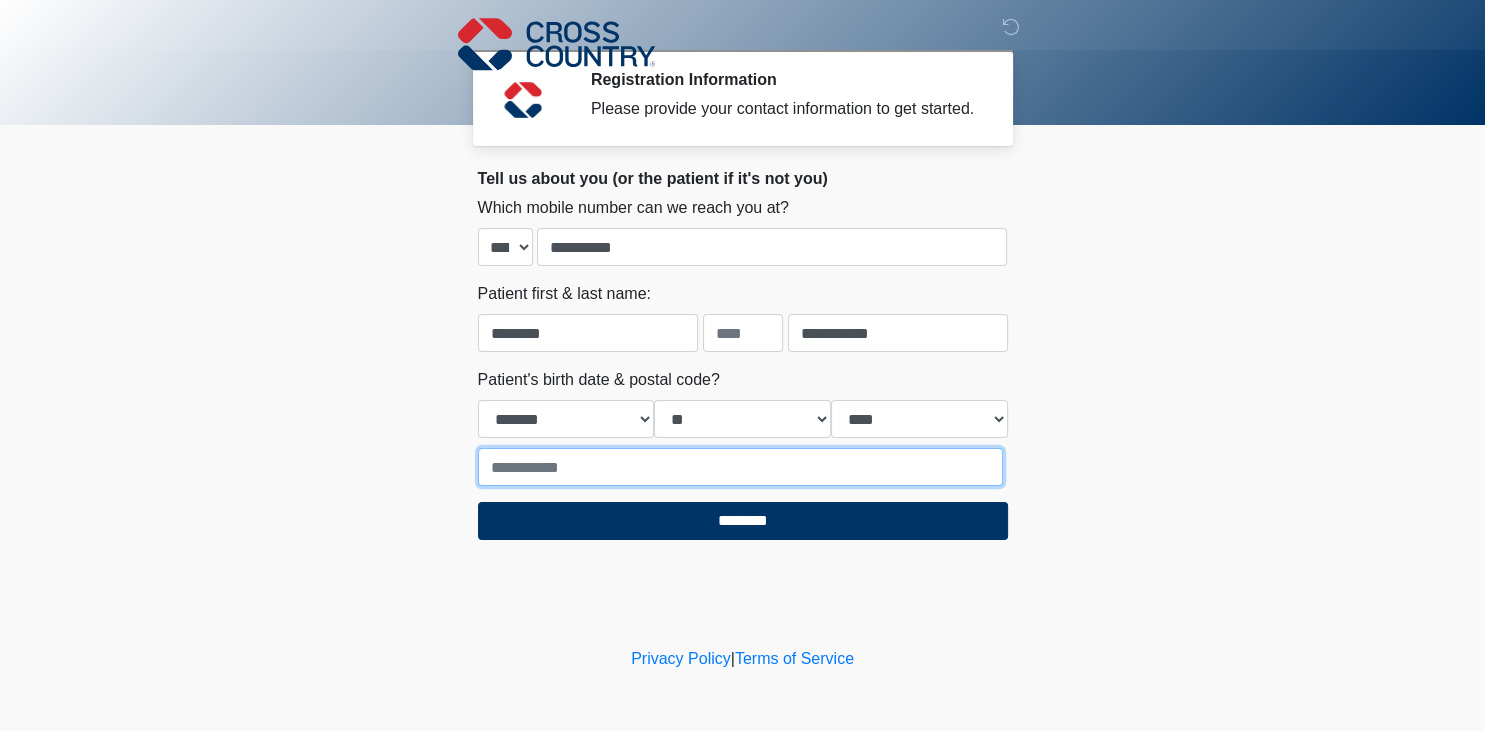 click at bounding box center [740, 467] 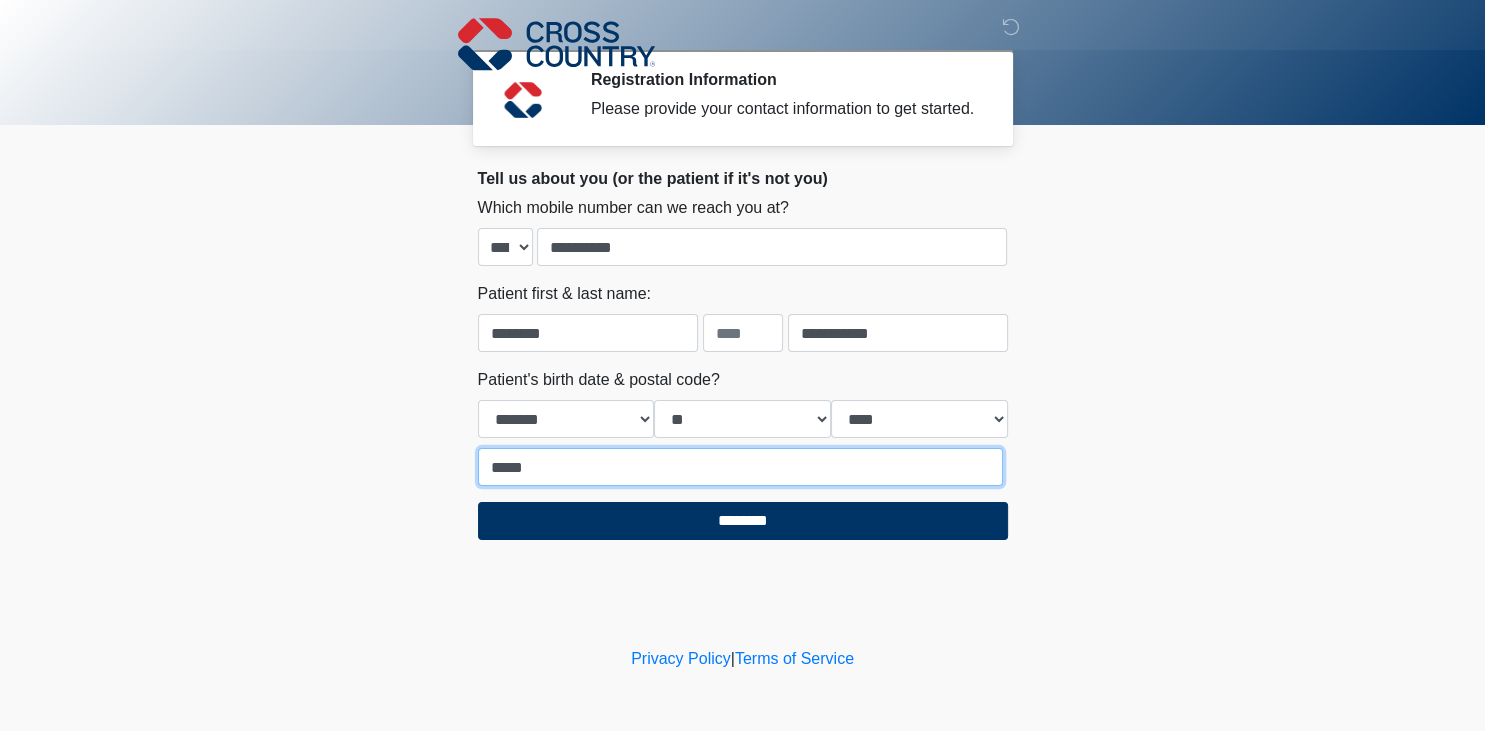 type on "*****" 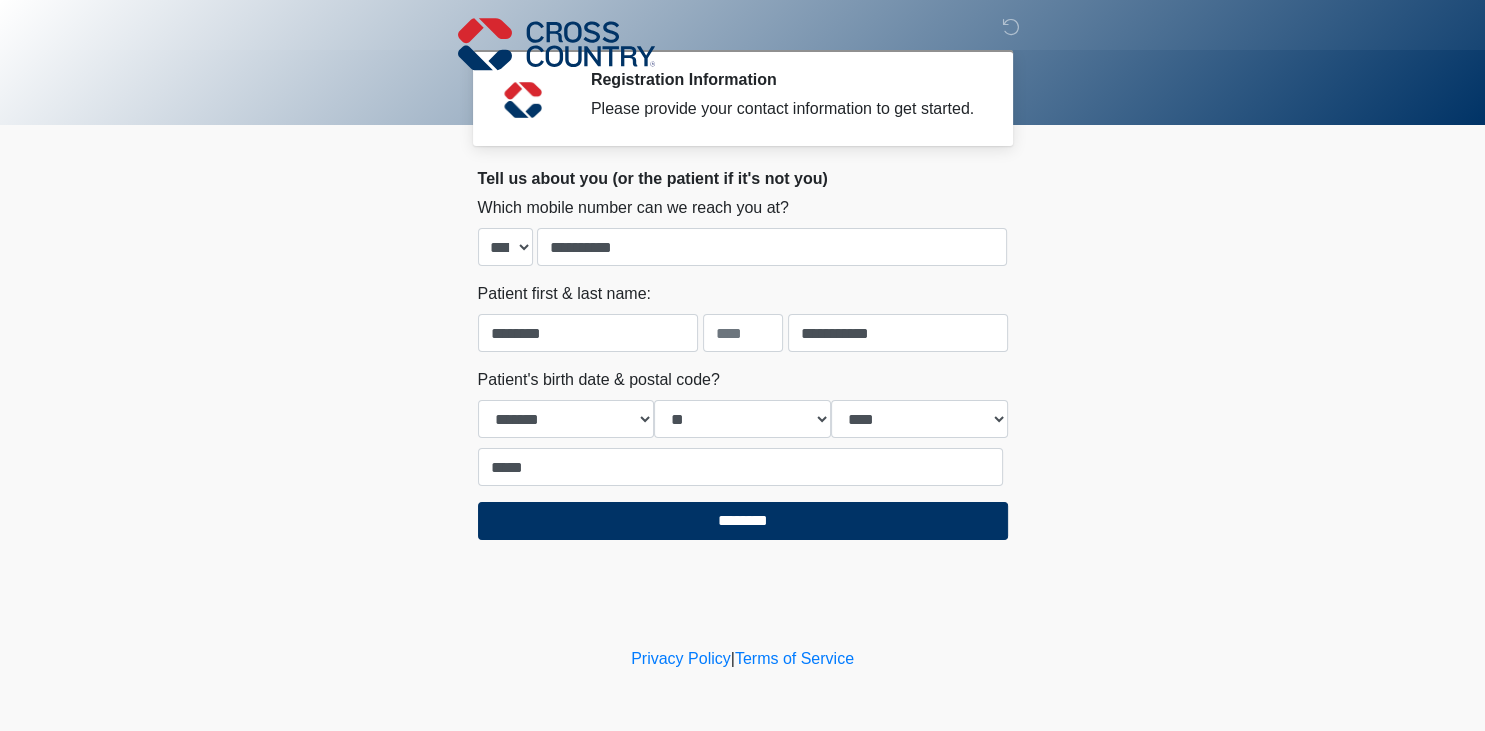 click on "‎ ‎ ‎
Registration Information
Please provide your contact information to get started.
Please connect to Wi-Fi now   Provide us with your contact info  Answer some questions about your medical history  Complete a video call with one of our providers
Cross Country
This is the beginning of your virtual Health Assessment.   ﻿﻿﻿﻿﻿﻿To begin, ﻿﻿﻿﻿﻿﻿﻿﻿﻿﻿﻿﻿﻿﻿﻿﻿﻿﻿ press the continue button below and answer all questions with honesty.
Continue
Please be sure your device is connected to a Wi-Fi Network for quicker service. Otherwise, you may experience connectivity issues with your provider and cause unnecessary delays  ." at bounding box center [742, 365] 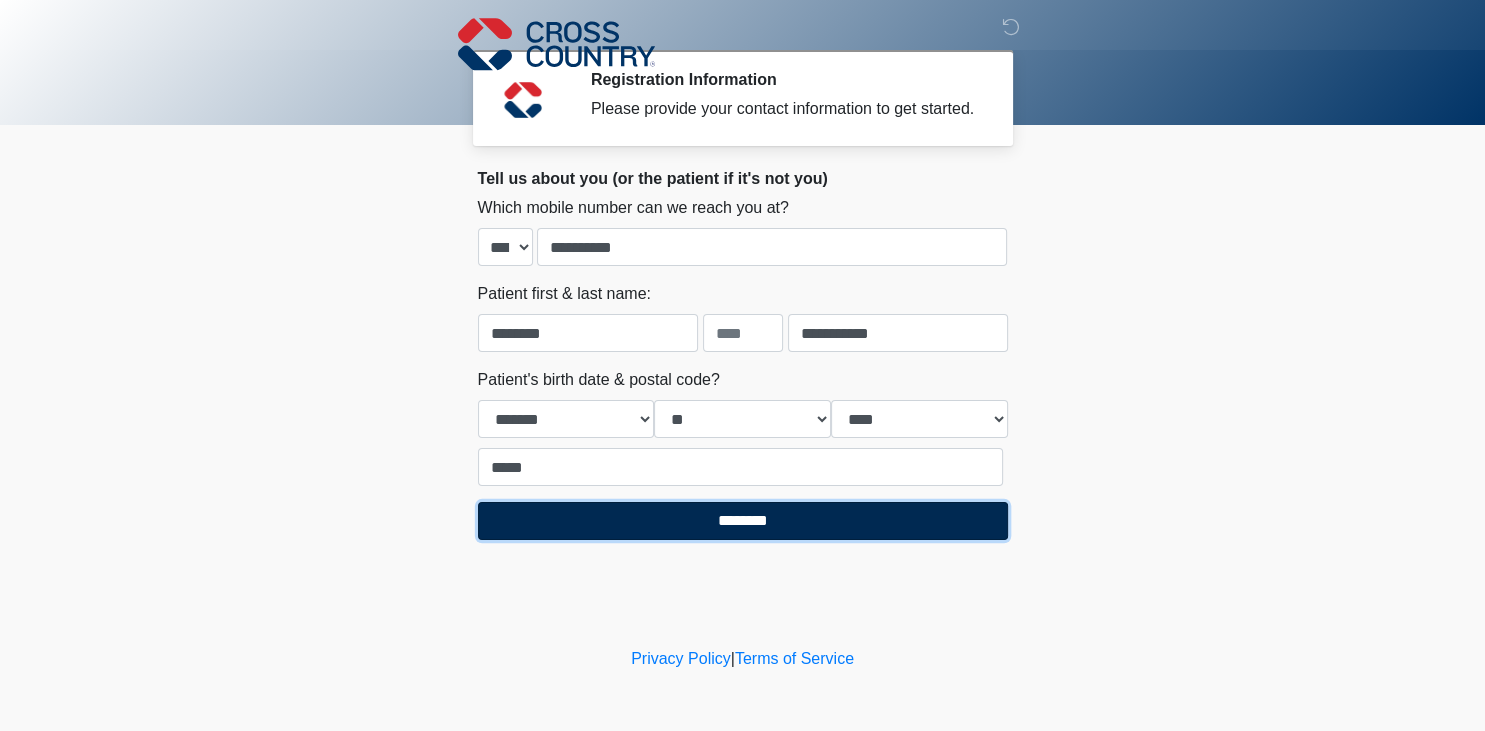 click on "********" at bounding box center (743, 521) 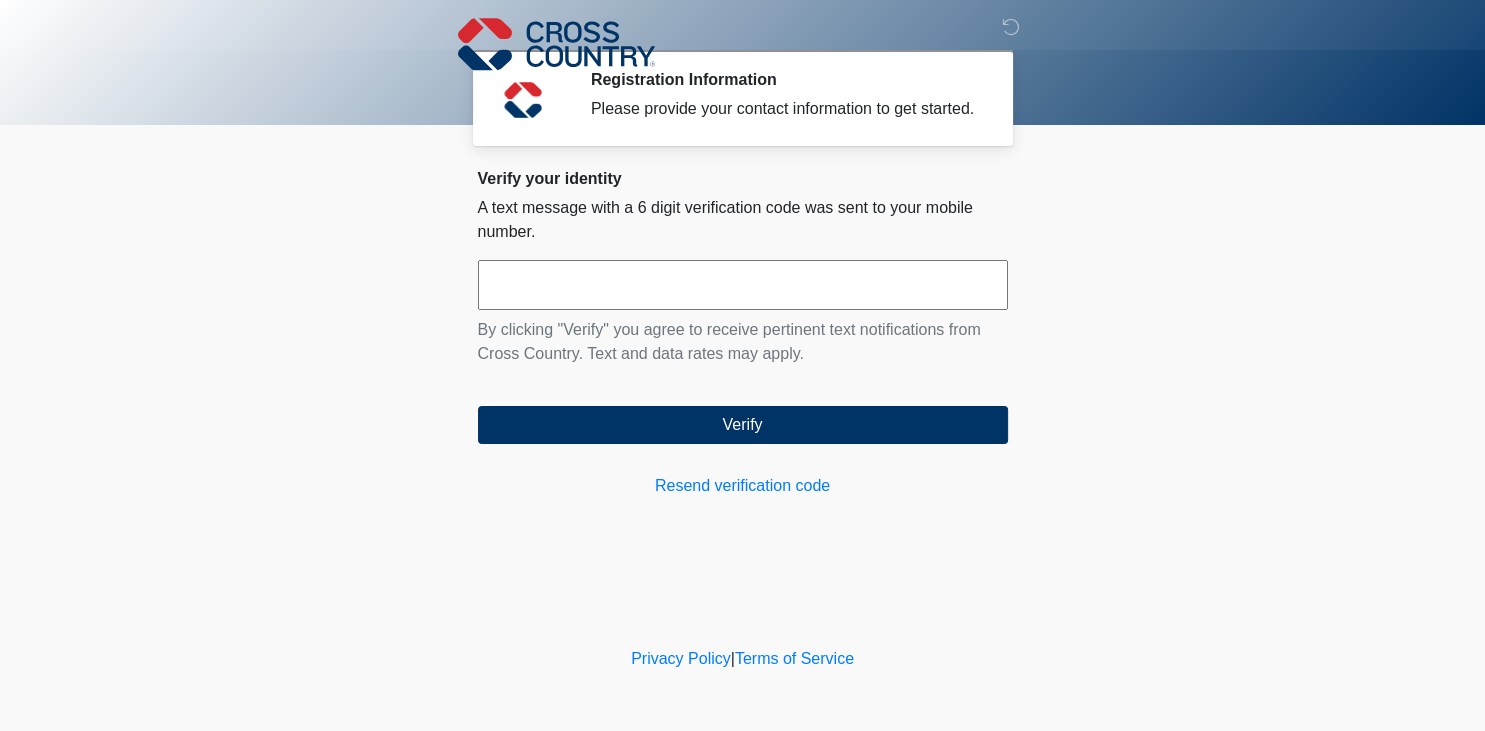 click at bounding box center (743, 285) 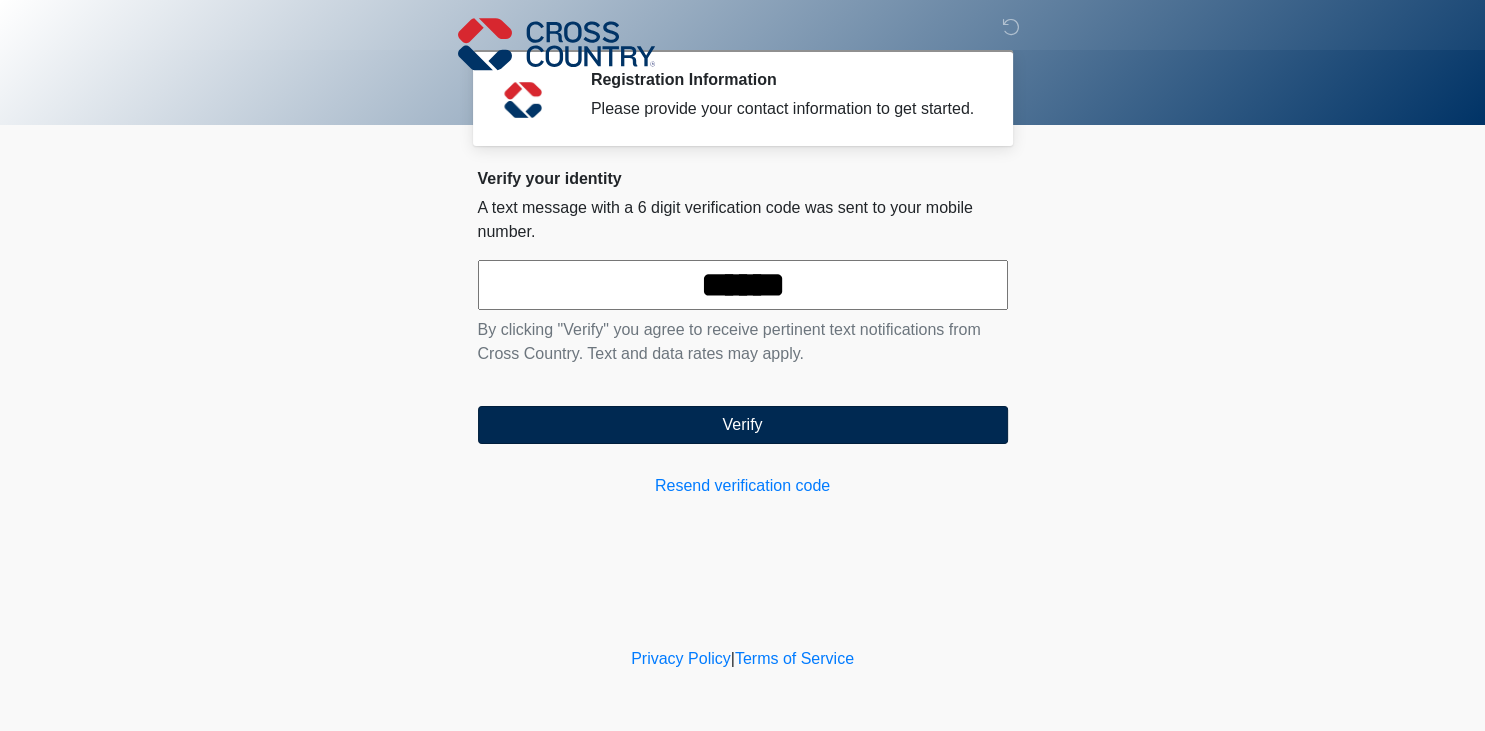 type on "******" 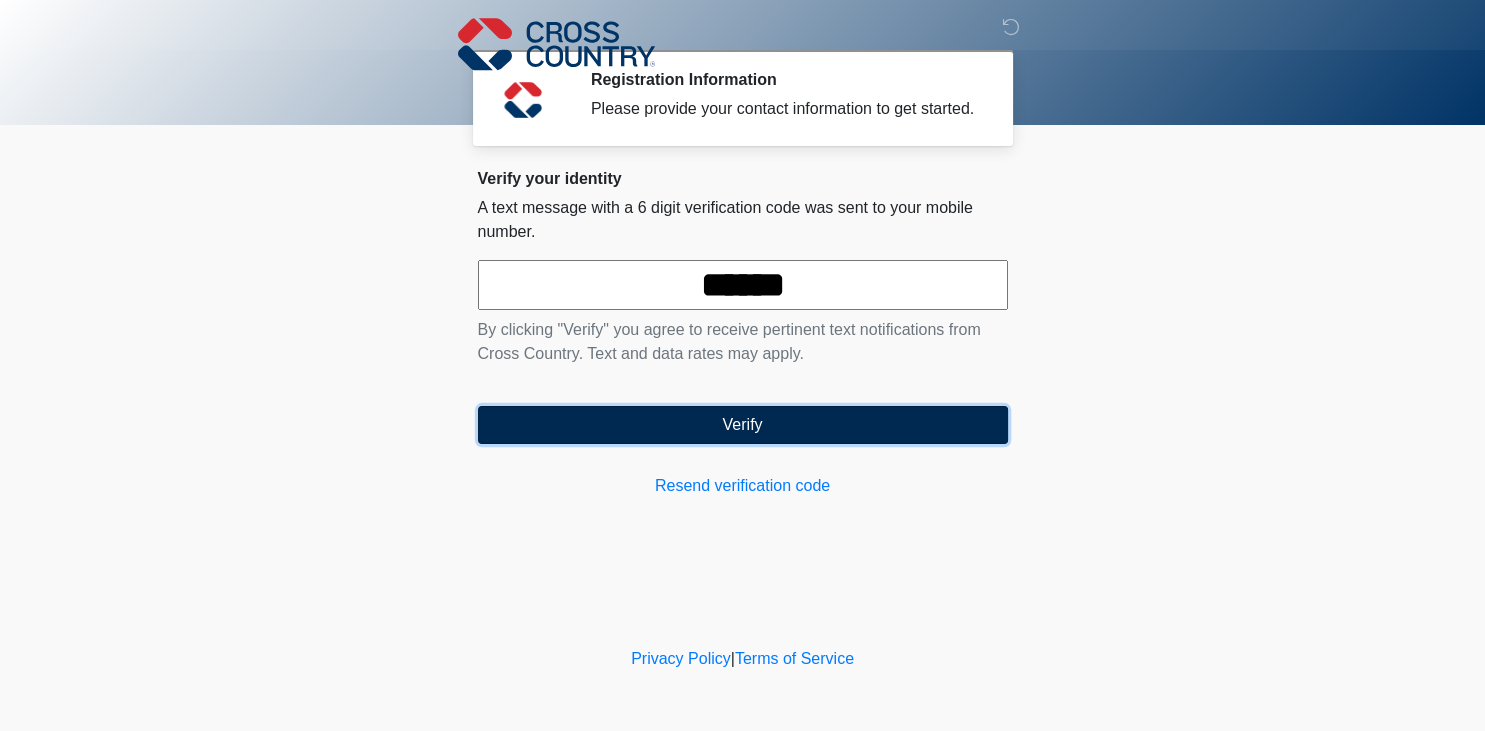 click on "Verify" at bounding box center (743, 425) 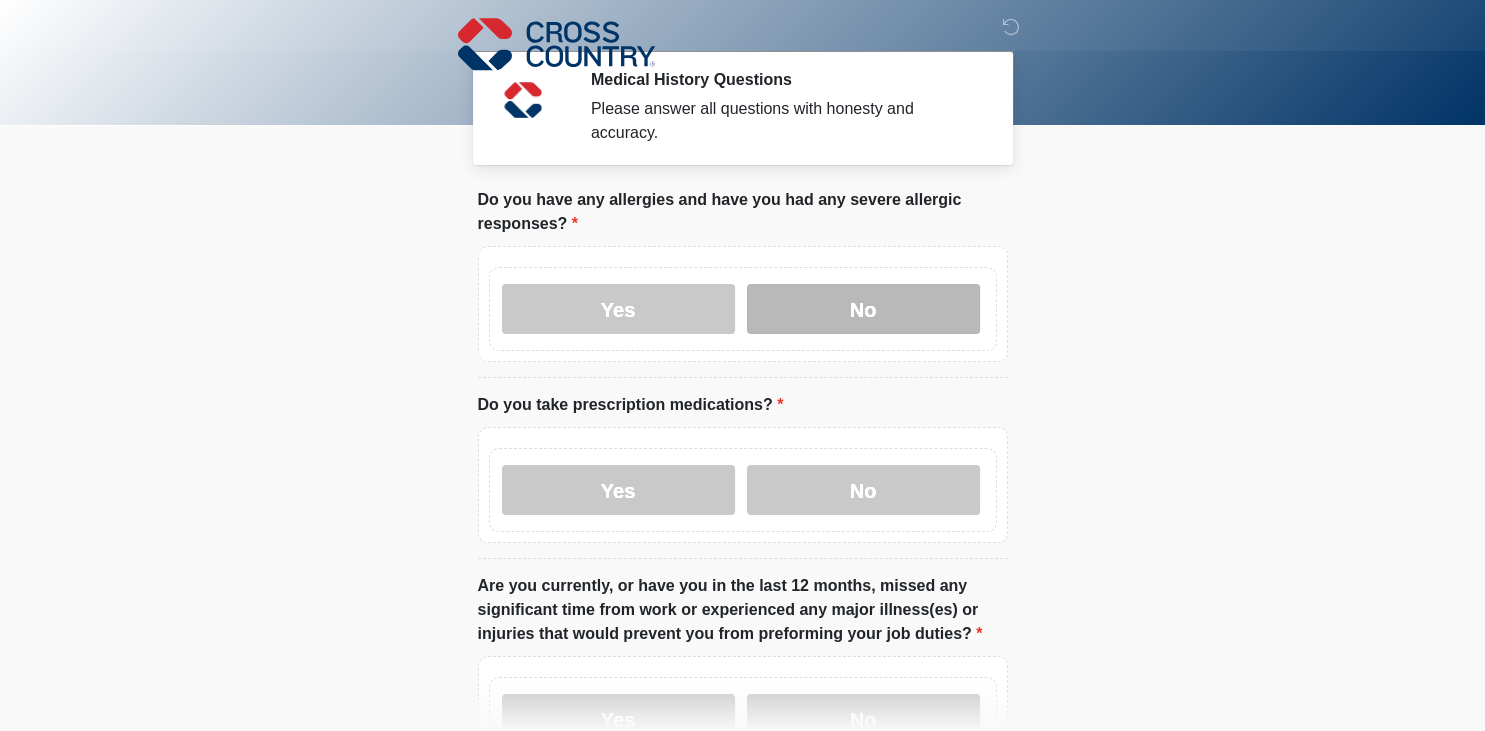 click on "No" at bounding box center (863, 309) 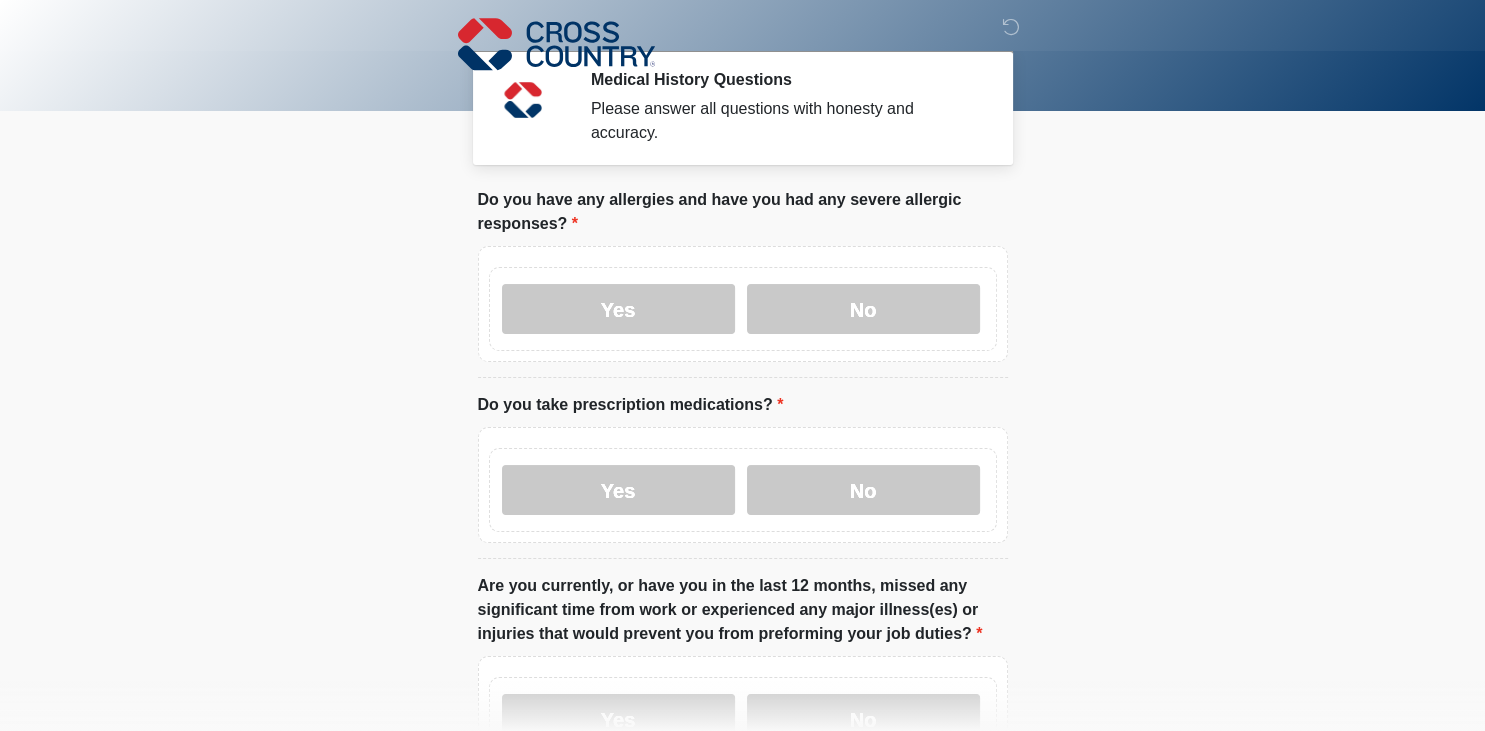 scroll, scrollTop: 105, scrollLeft: 0, axis: vertical 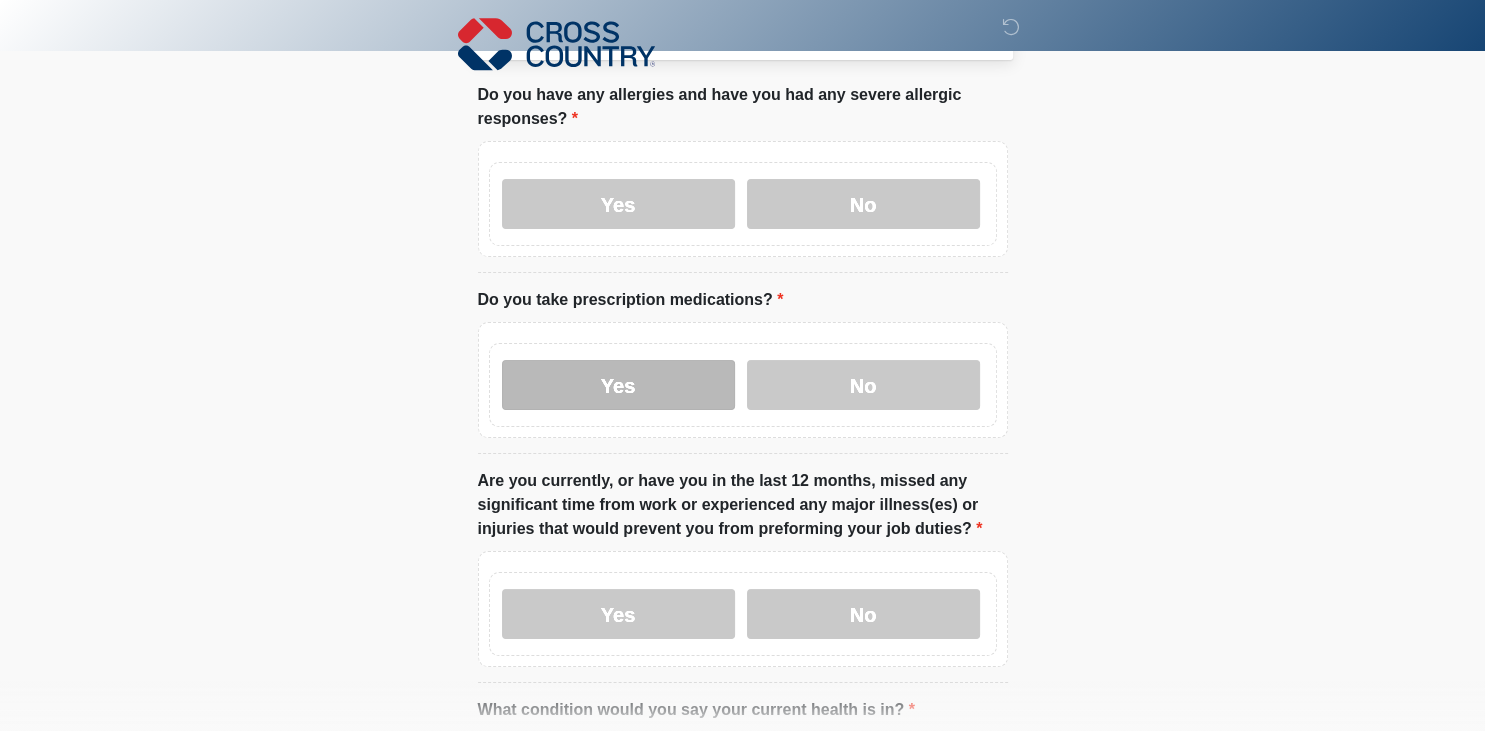 click on "Yes" at bounding box center [618, 385] 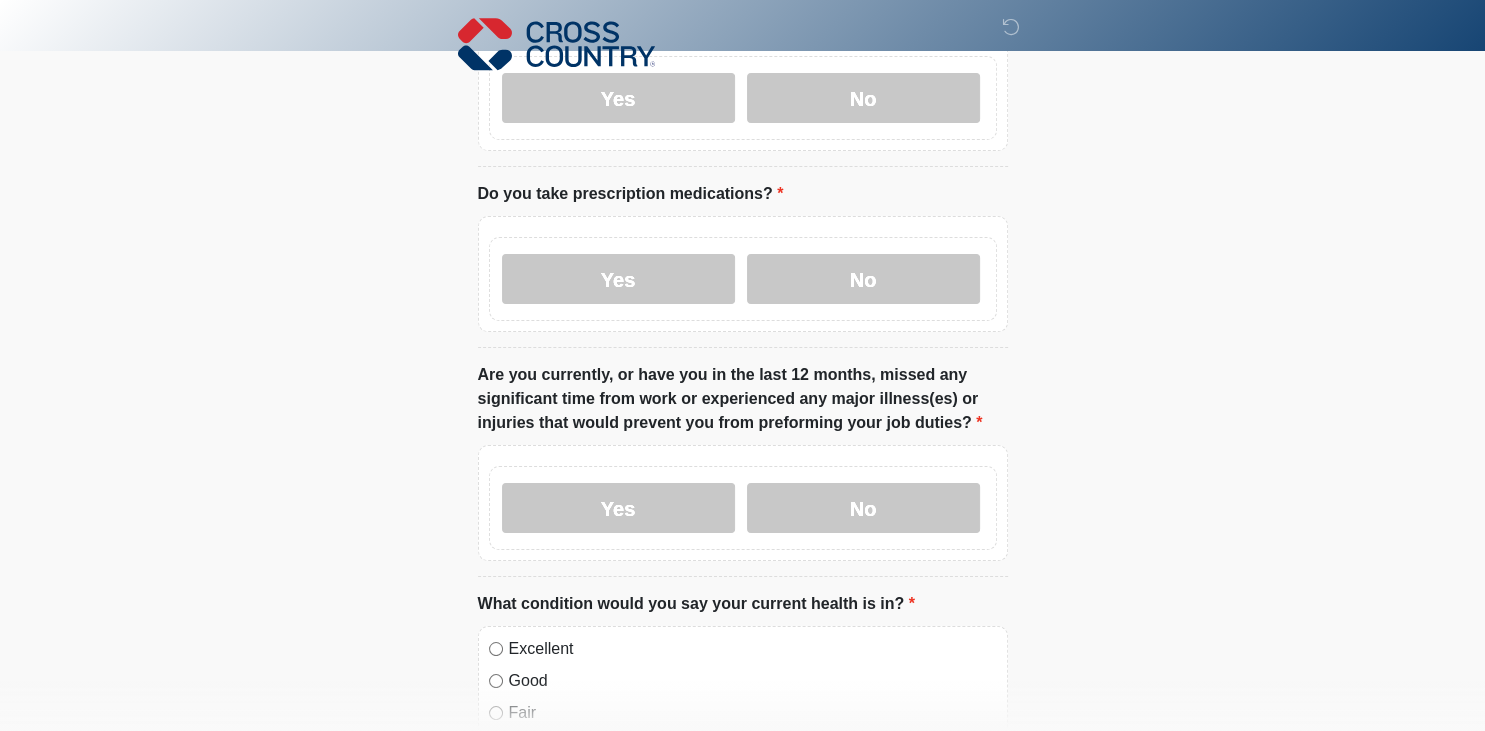 scroll, scrollTop: 316, scrollLeft: 0, axis: vertical 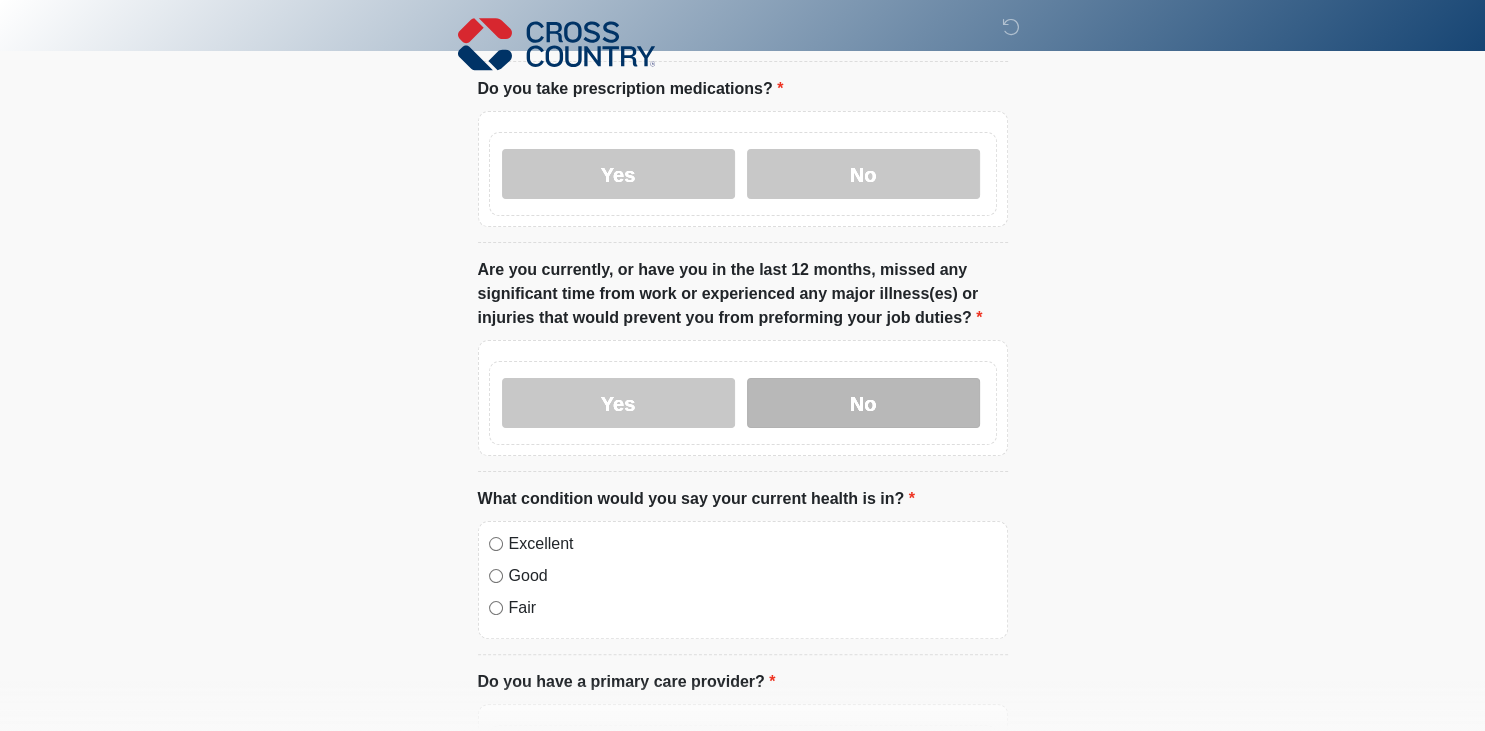 click on "No" at bounding box center (863, 403) 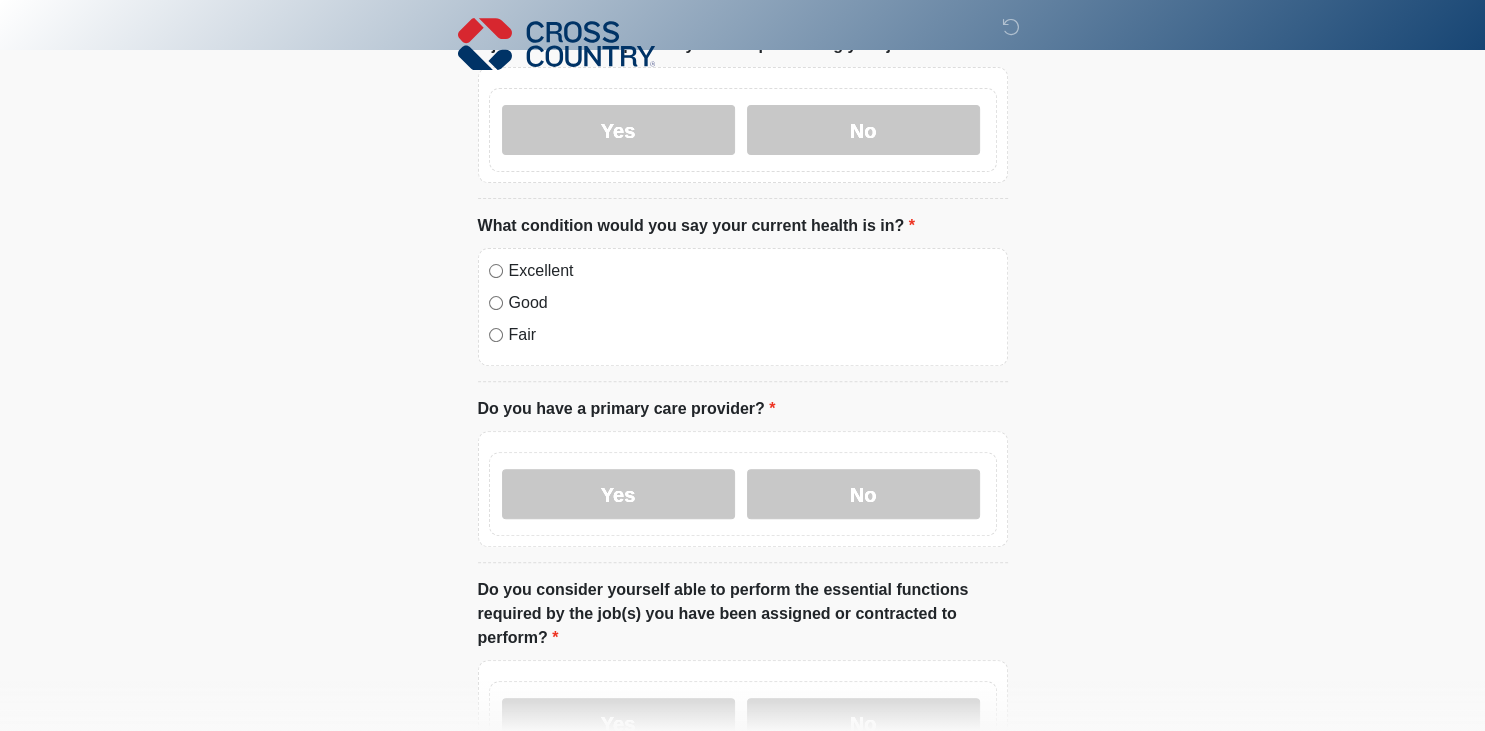 scroll, scrollTop: 633, scrollLeft: 0, axis: vertical 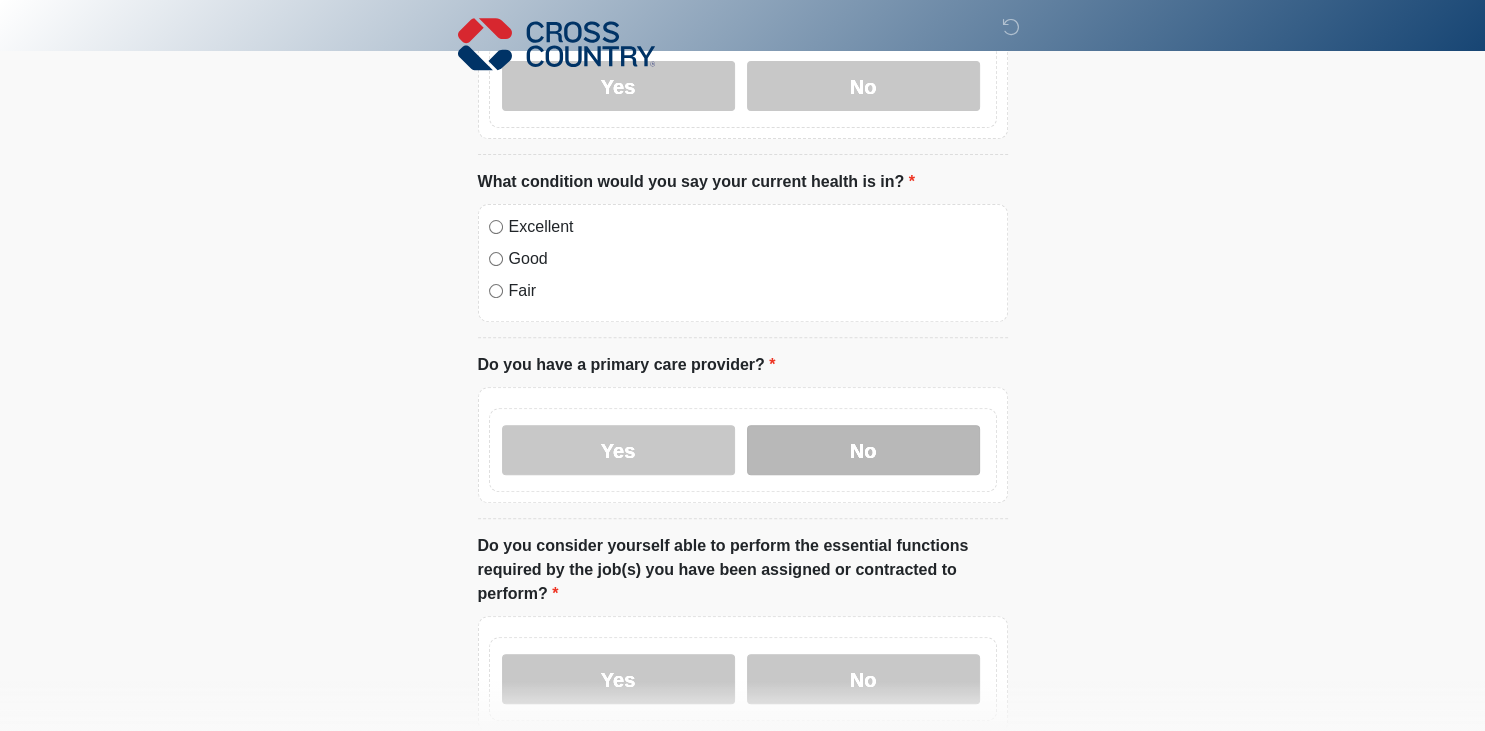 click on "No" at bounding box center (863, 450) 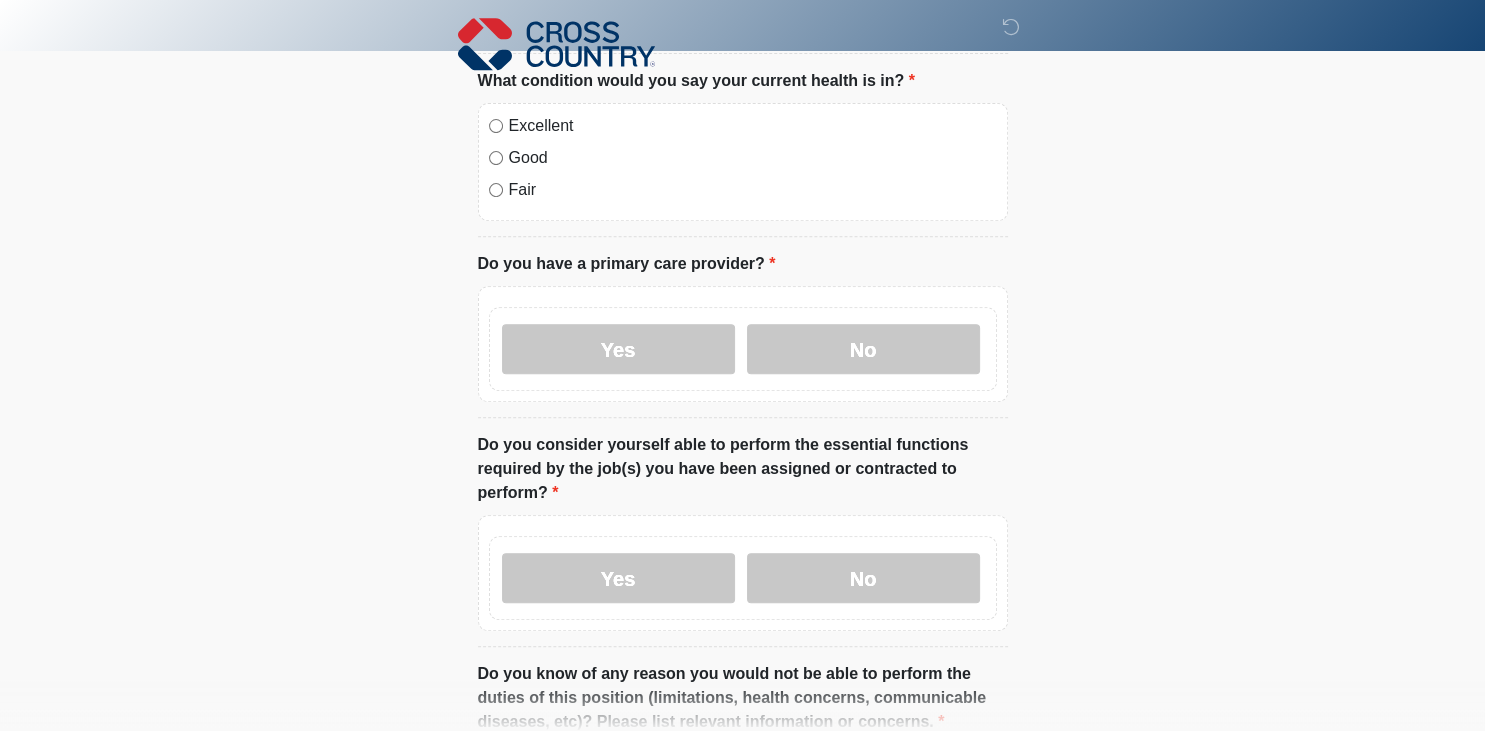 scroll, scrollTop: 739, scrollLeft: 0, axis: vertical 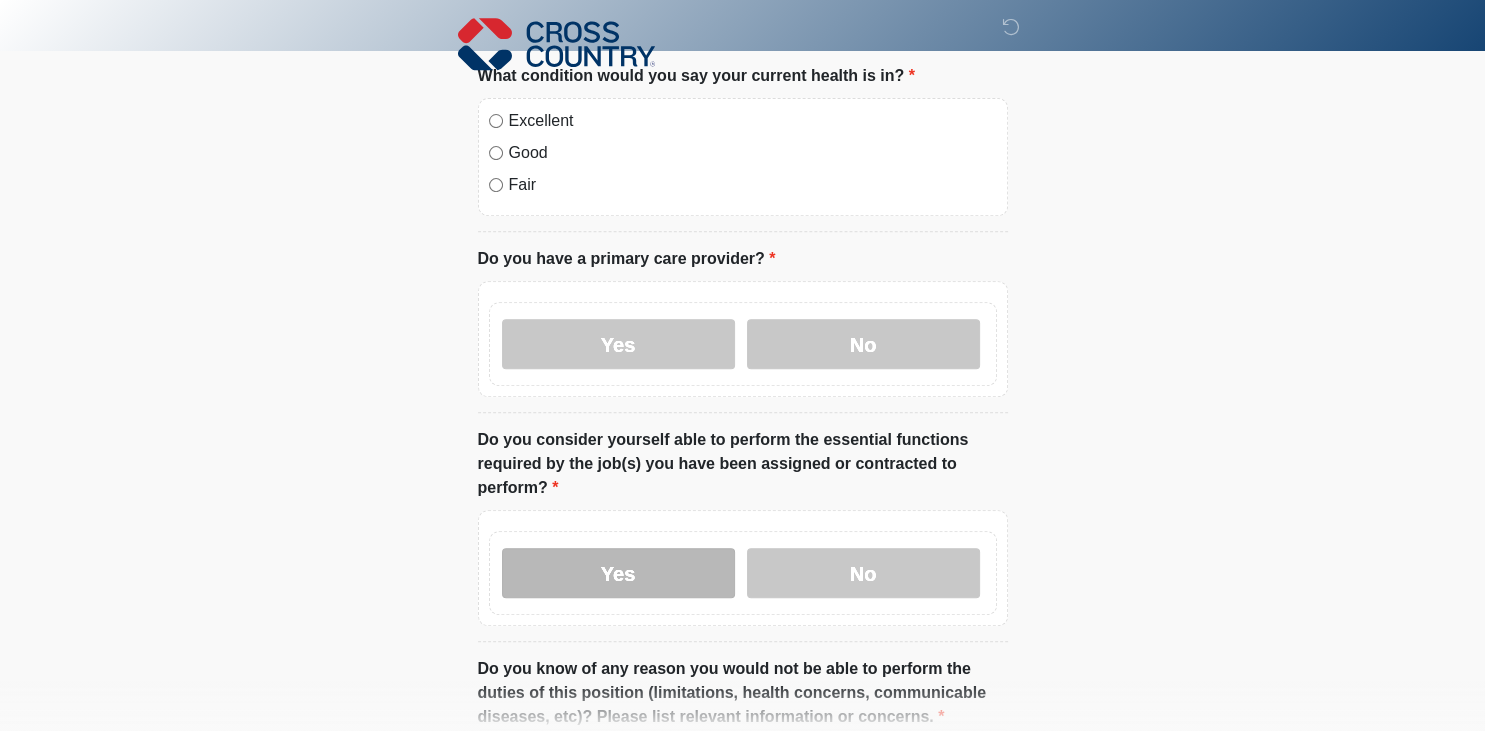 click on "Yes" at bounding box center (618, 573) 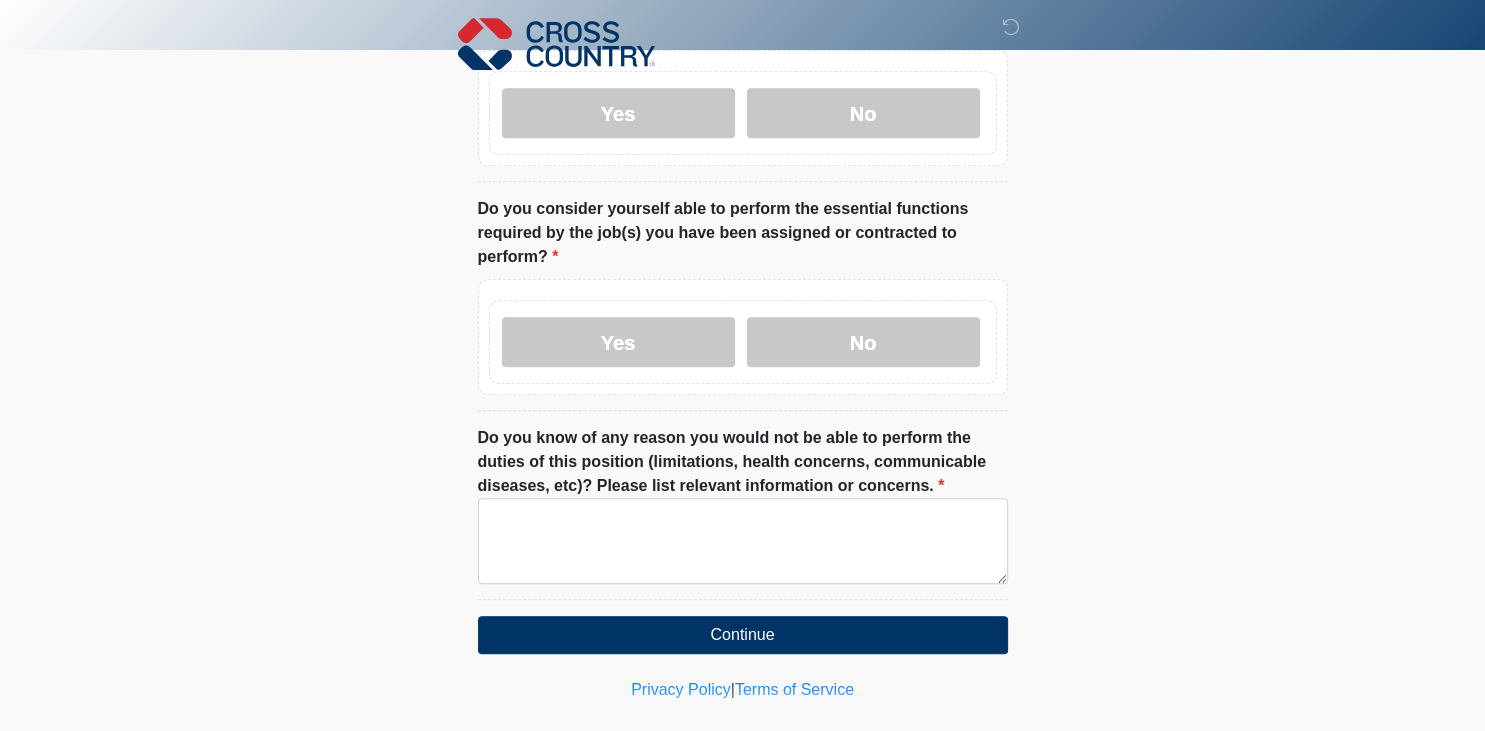 scroll, scrollTop: 975, scrollLeft: 0, axis: vertical 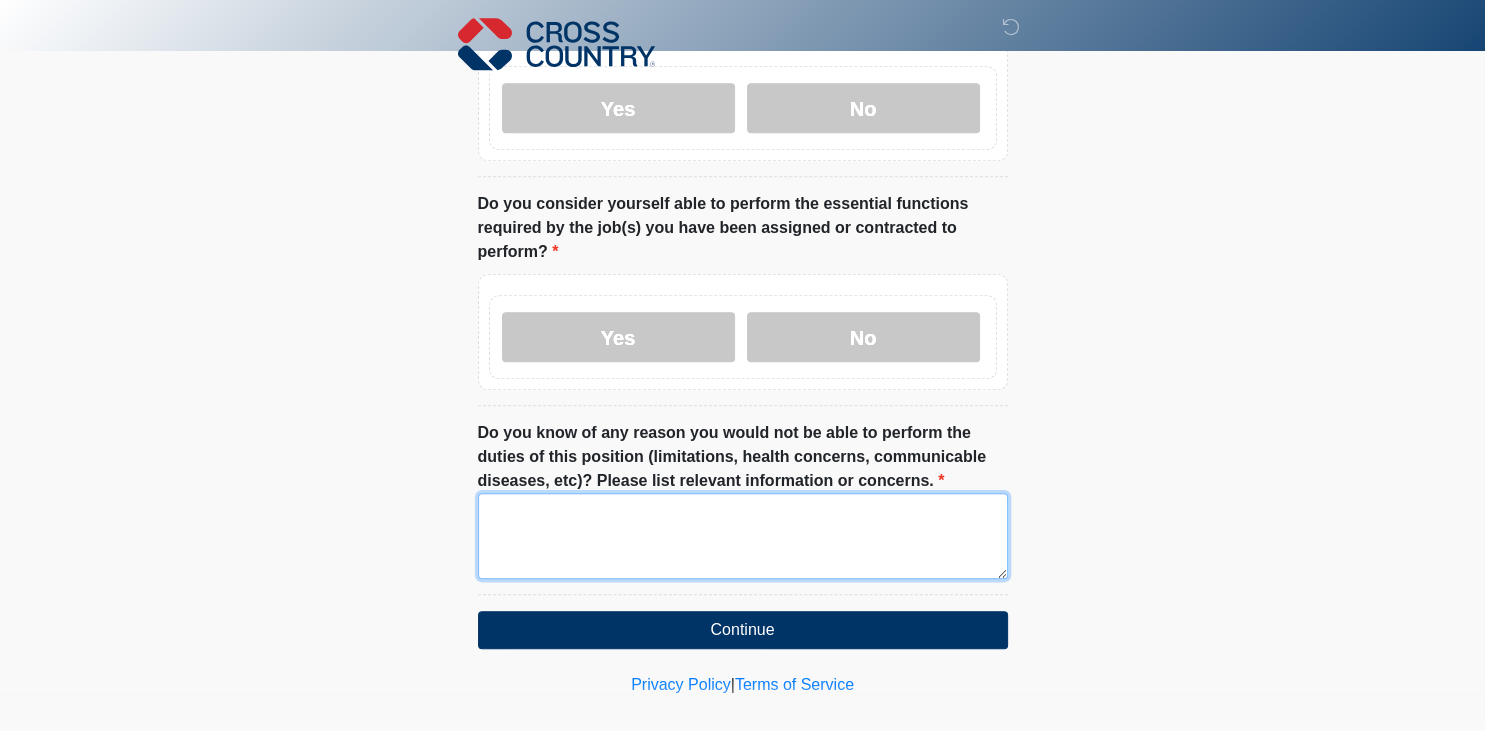 click on "Do you know of any reason you would not be able to perform the duties of this position (limitations, health concerns, communicable diseases, etc)?  Please list relevant information or concerns." at bounding box center (743, 536) 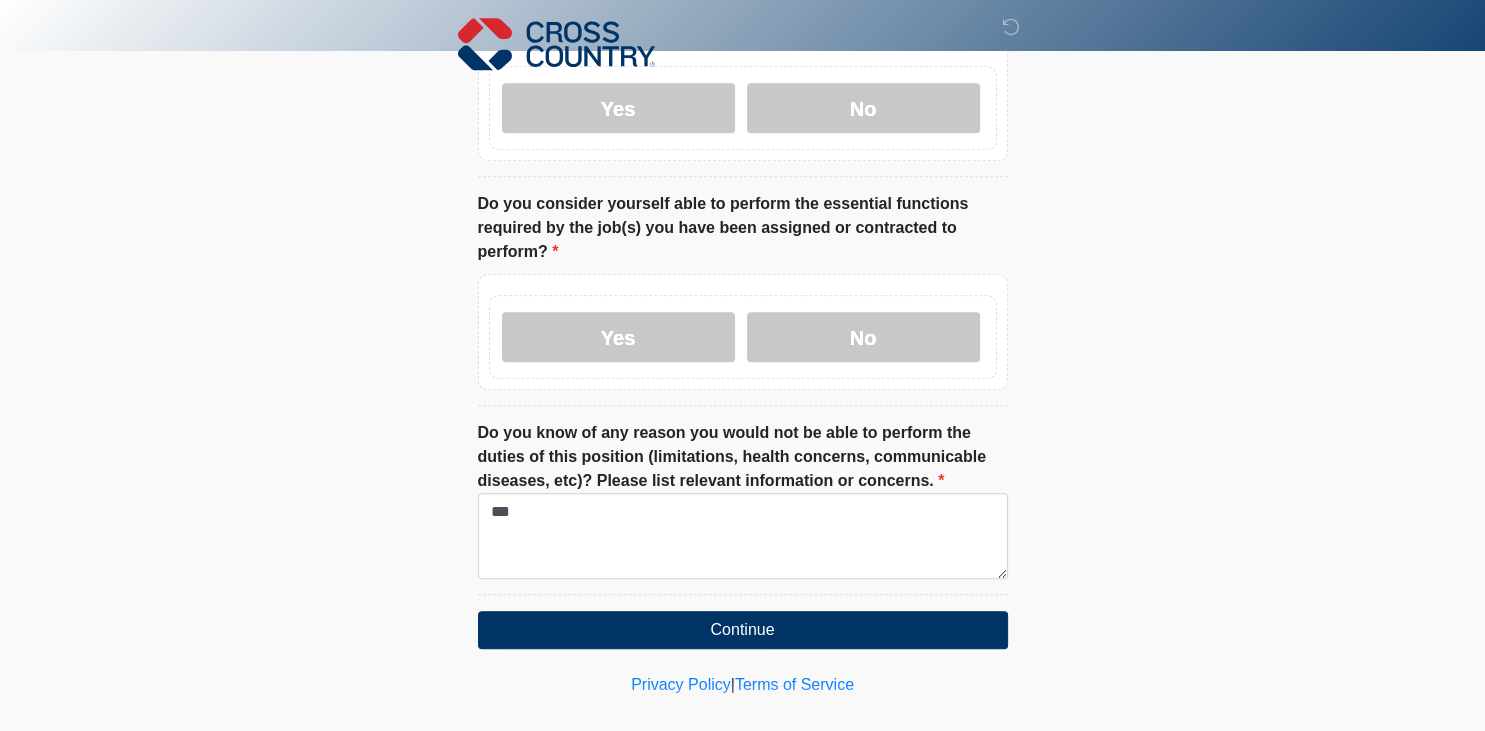 click on "‎ ‎ ‎
Medical History Questions
Please answer all questions with honesty and accuracy.
Please connect to Wi-Fi now   Provide us with your contact info  Answer some questions about your medical history  Complete a video call with one of our providers
Cross Country
This is the beginning of your virtual Health Assessment.   ﻿﻿﻿﻿﻿﻿To begin, ﻿﻿﻿﻿﻿﻿﻿﻿﻿﻿﻿﻿﻿﻿﻿﻿﻿﻿ press the continue button below and answer all questions with honesty.
Continue
Please be sure your device is connected to a Wi-Fi Network for quicker service. Otherwise, you may experience connectivity issues with your provider and cause unnecessary delays  ." at bounding box center [742, -610] 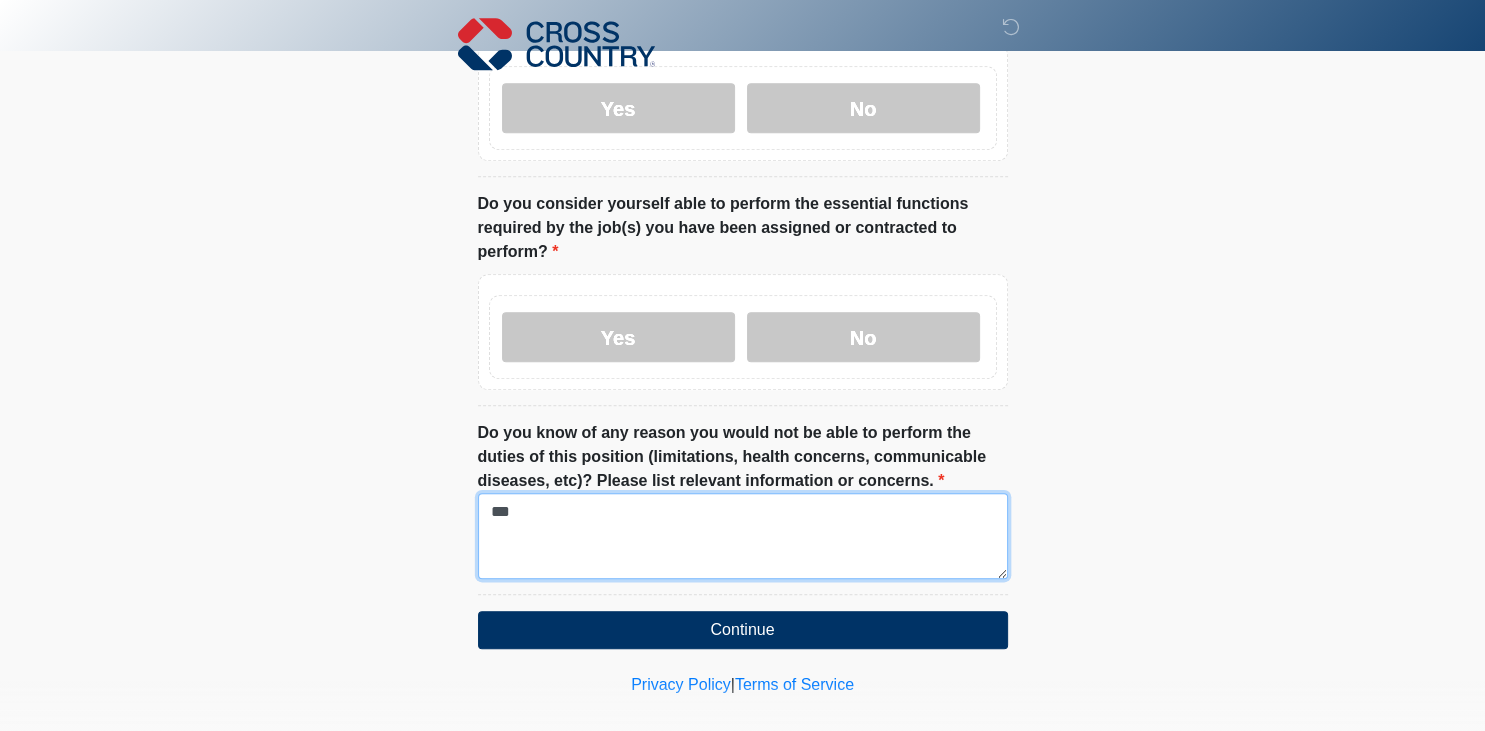 click on "***" at bounding box center (743, 536) 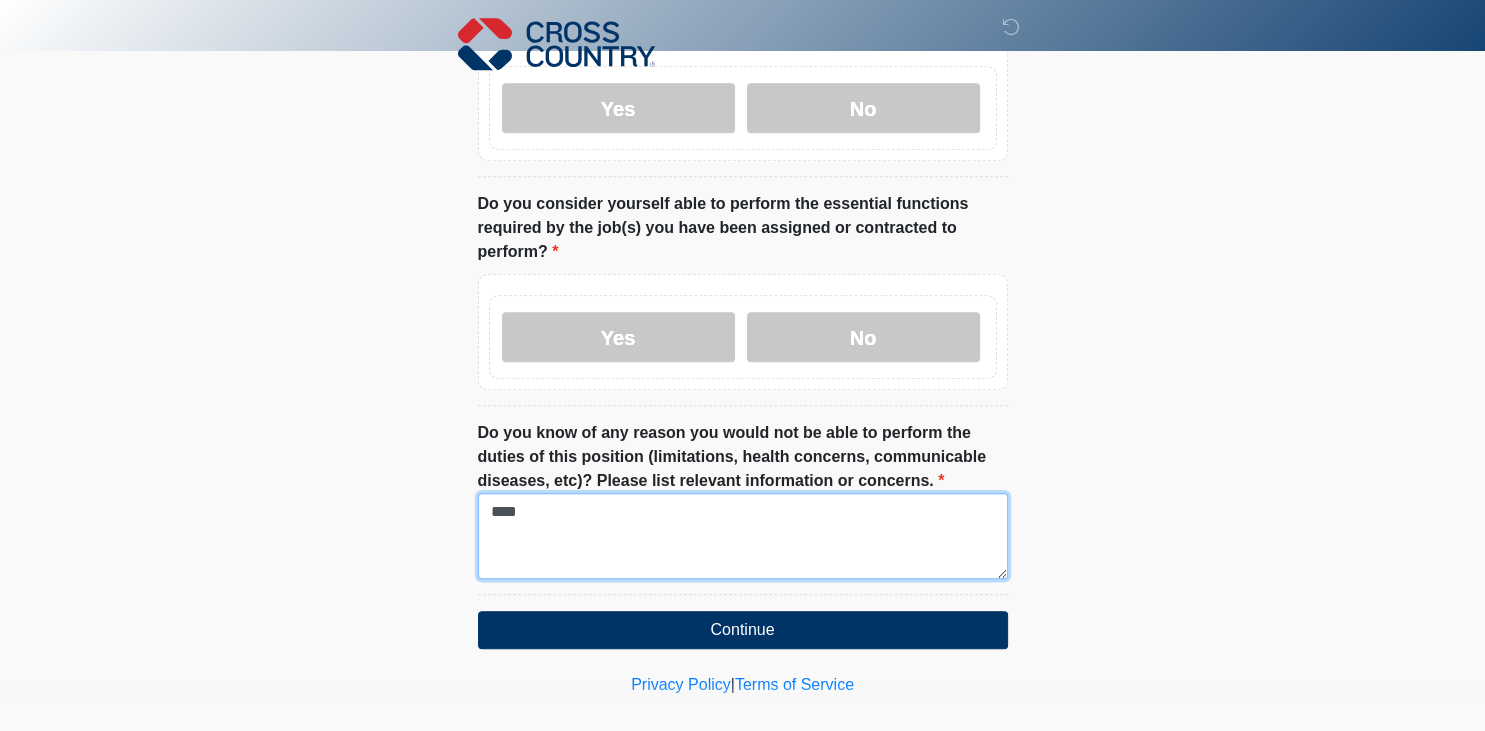 scroll, scrollTop: 869, scrollLeft: 0, axis: vertical 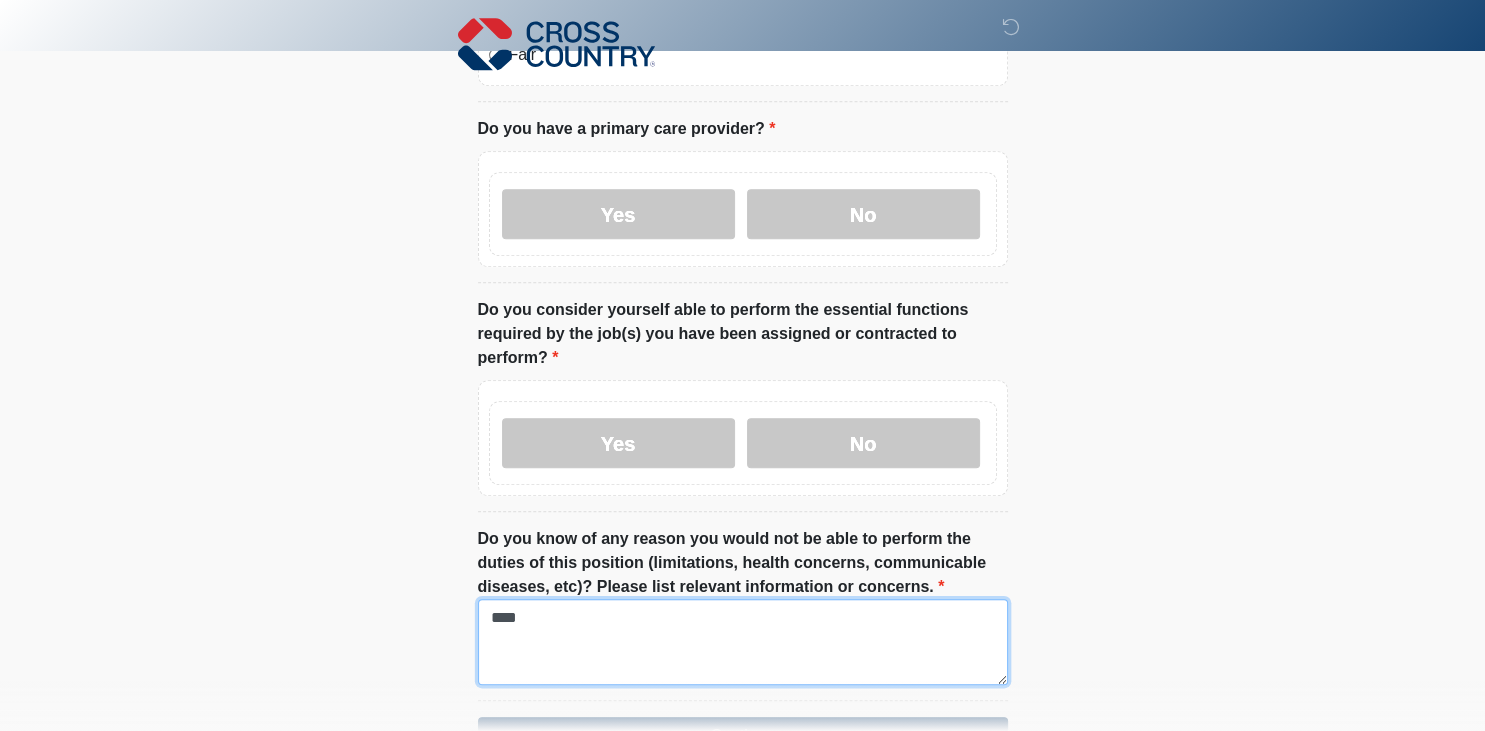 type on "****" 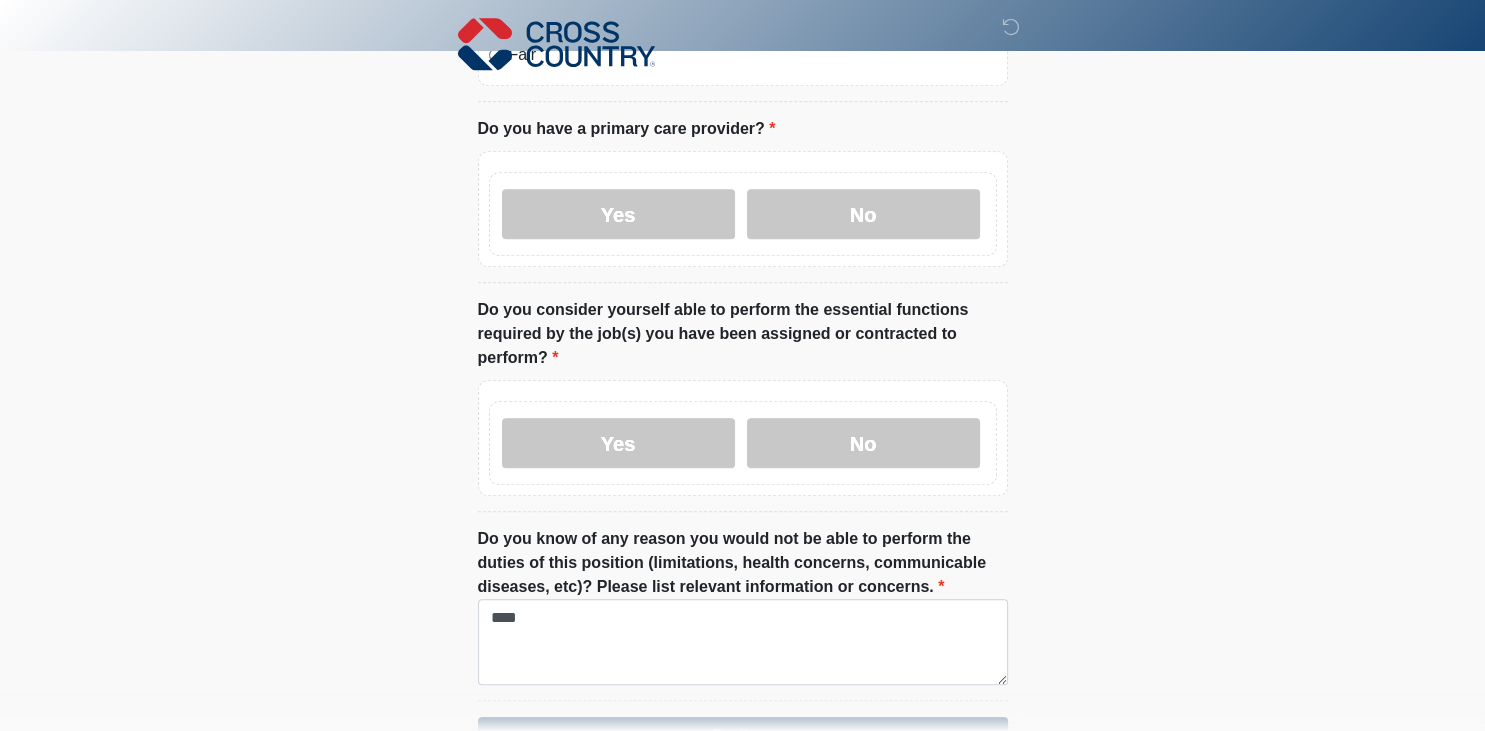 click on "‎ ‎ ‎
Medical History Questions
Please answer all questions with honesty and accuracy.
Please connect to Wi-Fi now   Provide us with your contact info  Answer some questions about your medical history  Complete a video call with one of our providers
Cross Country
This is the beginning of your virtual Health Assessment.   ﻿﻿﻿﻿﻿﻿To begin, ﻿﻿﻿﻿﻿﻿﻿﻿﻿﻿﻿﻿﻿﻿﻿﻿﻿﻿ press the continue button below and answer all questions with honesty.
Continue
Please be sure your device is connected to a Wi-Fi Network for quicker service. Otherwise, you may experience connectivity issues with your provider and cause unnecessary delays  ." at bounding box center [742, -504] 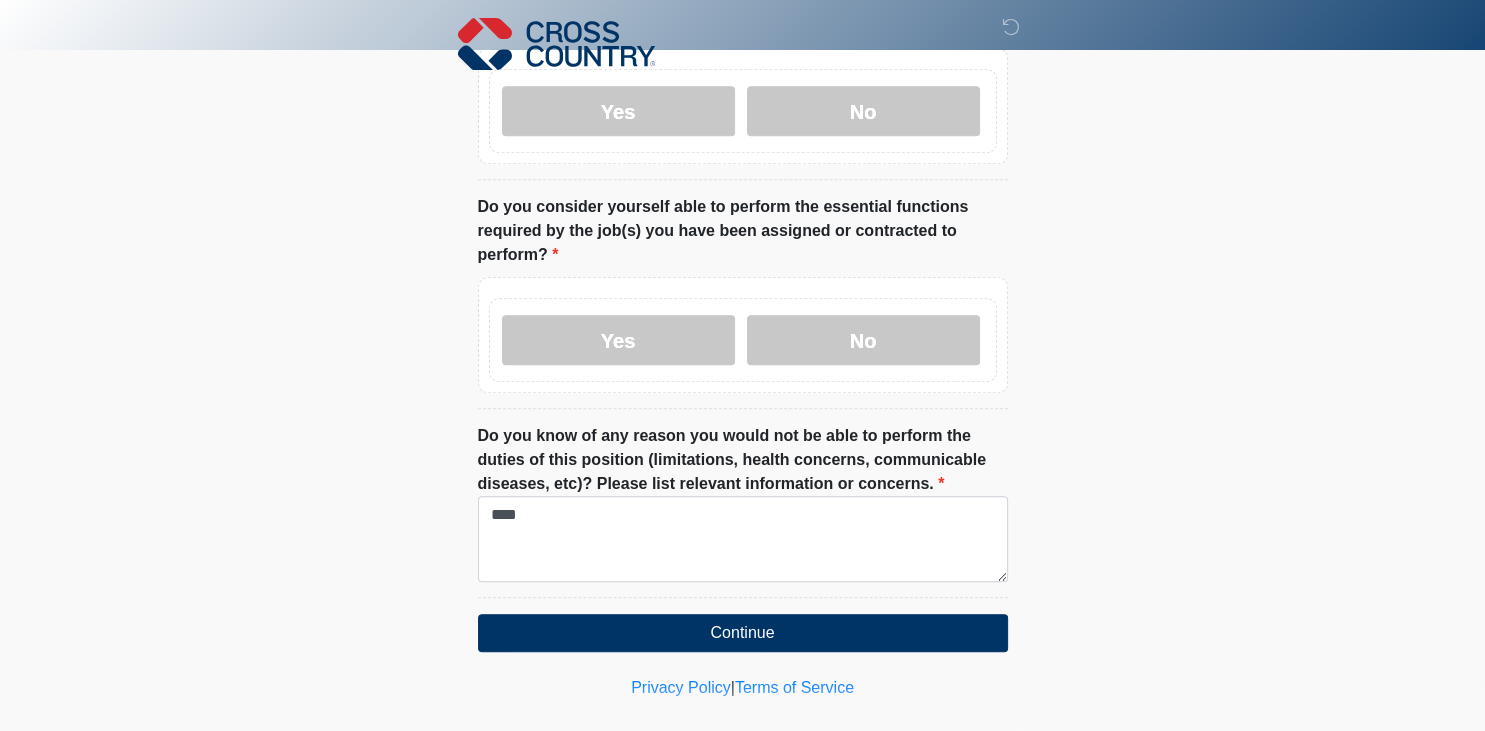 scroll, scrollTop: 975, scrollLeft: 0, axis: vertical 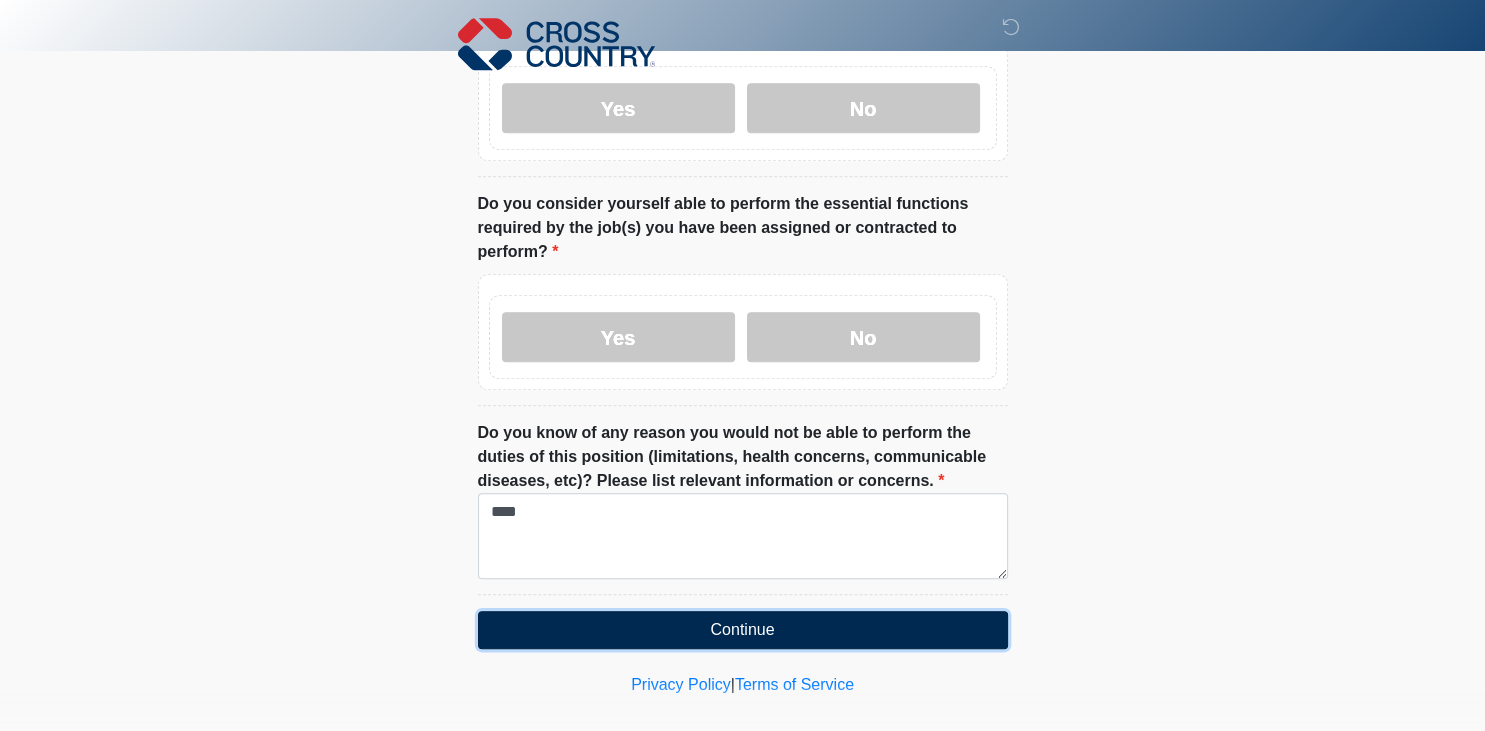 click on "Continue" at bounding box center (743, 630) 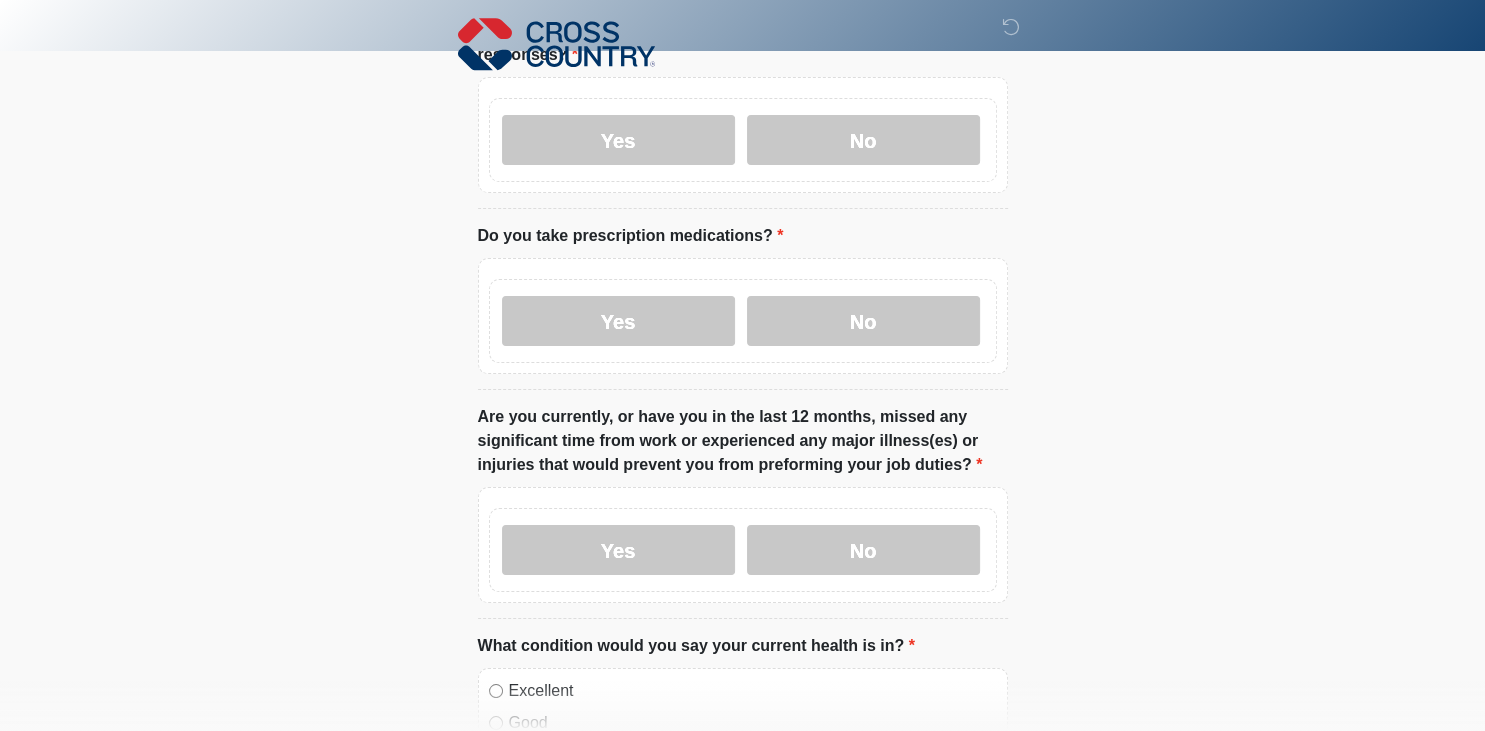 scroll, scrollTop: 0, scrollLeft: 0, axis: both 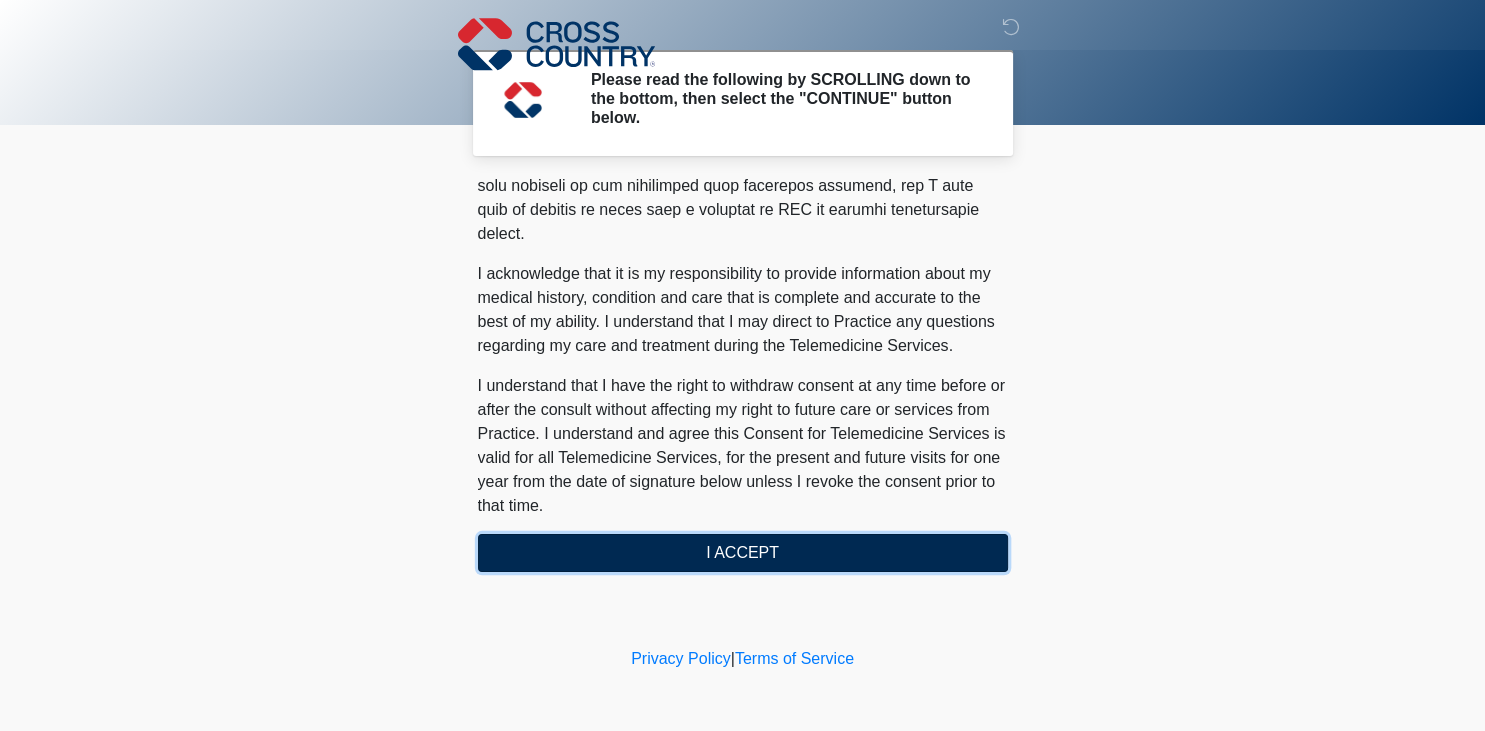click on "I ACCEPT" at bounding box center [743, 553] 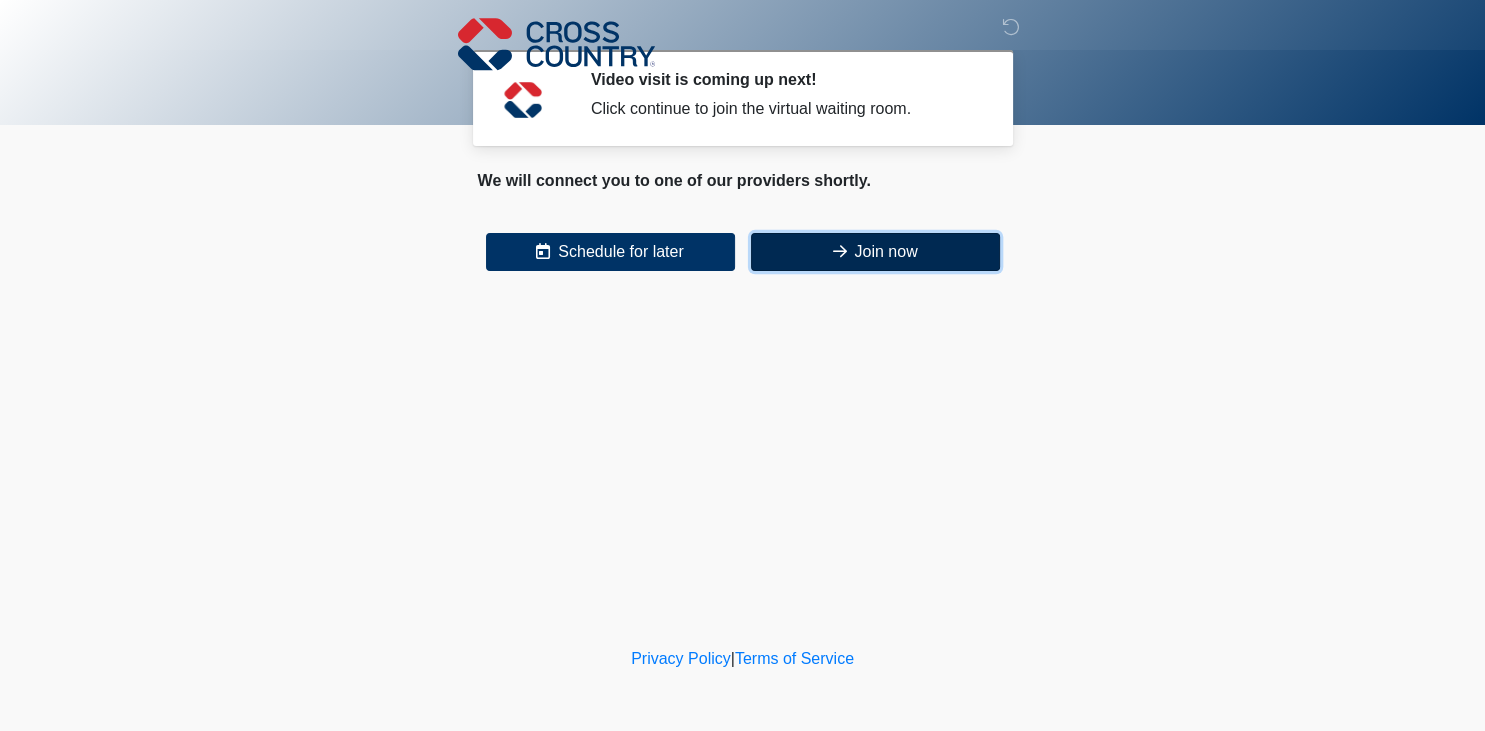 click on "Join now" at bounding box center [875, 252] 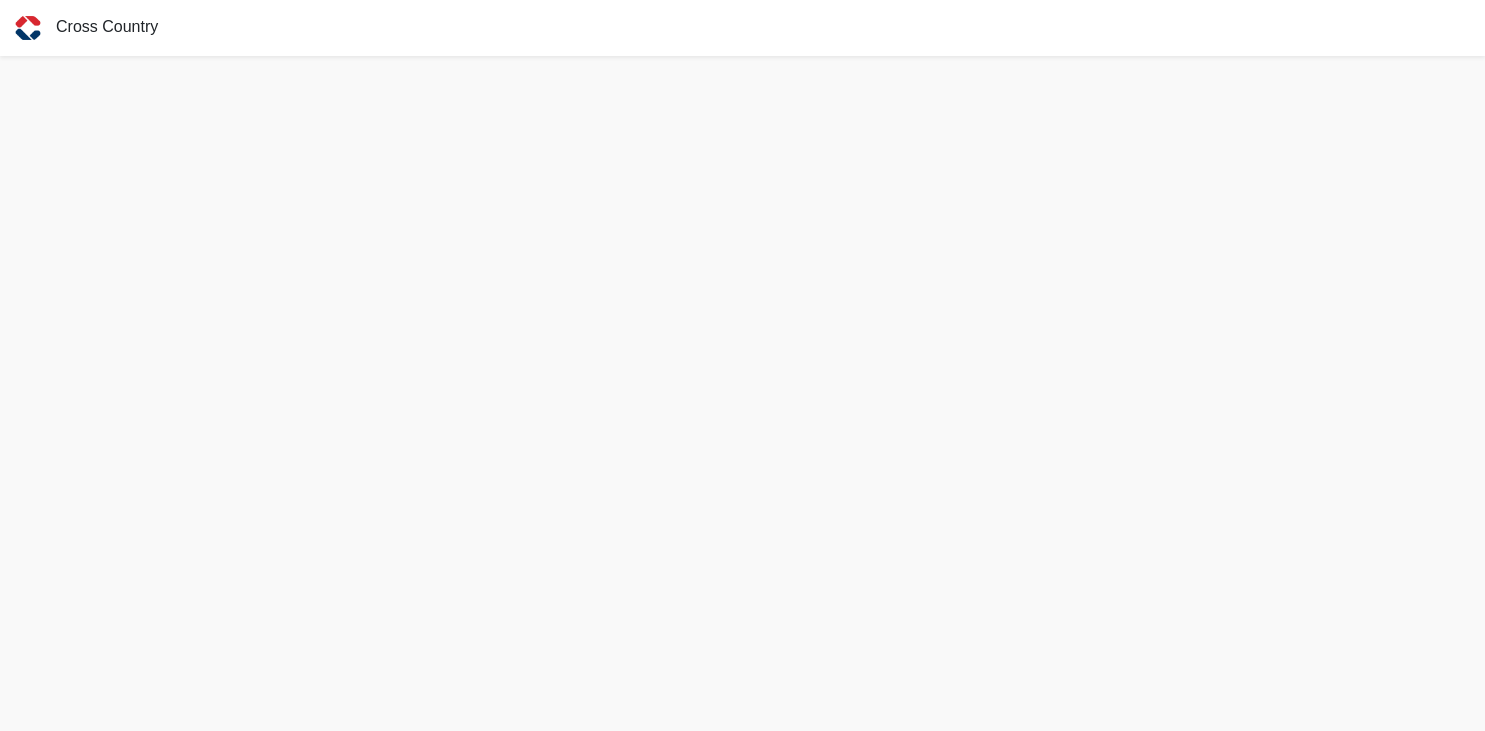 scroll, scrollTop: 0, scrollLeft: 0, axis: both 